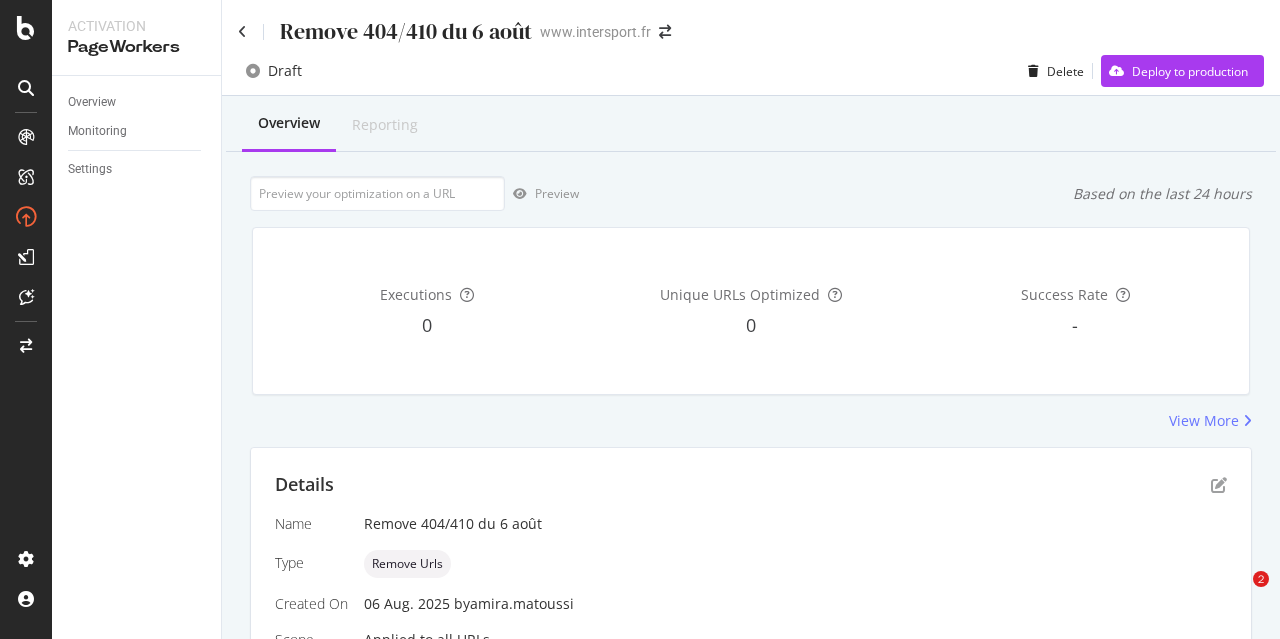 scroll, scrollTop: 0, scrollLeft: 0, axis: both 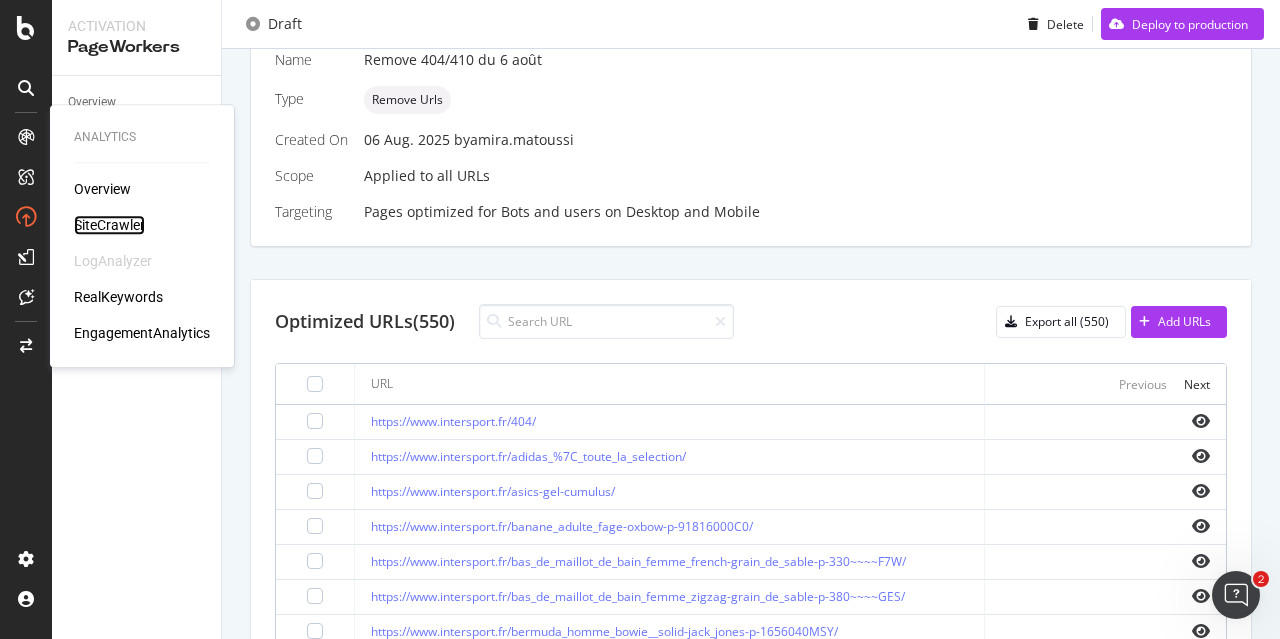 click on "SiteCrawler" at bounding box center (109, 225) 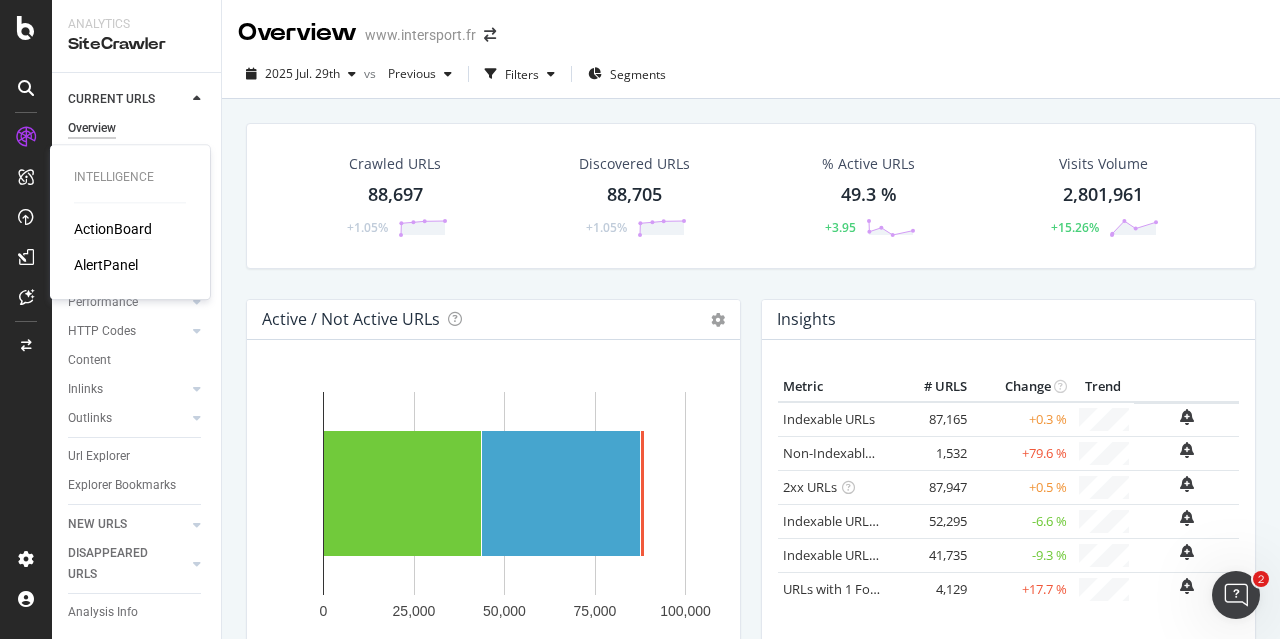 click on "ActionBoard" at bounding box center (113, 229) 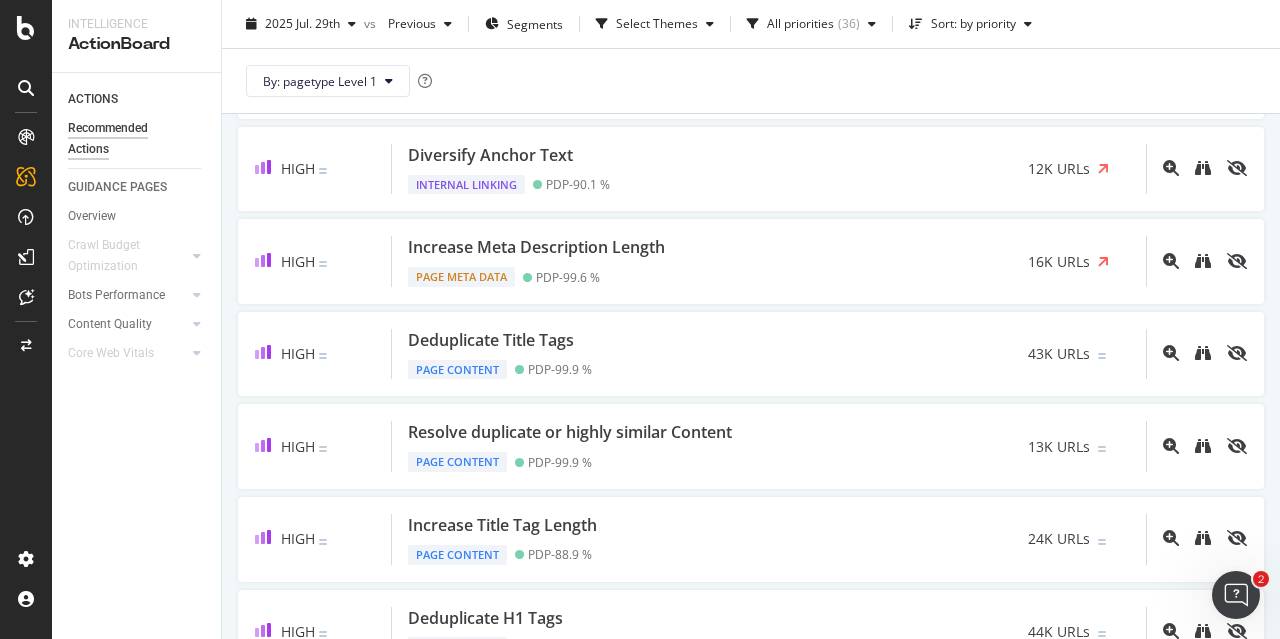 scroll, scrollTop: 300, scrollLeft: 0, axis: vertical 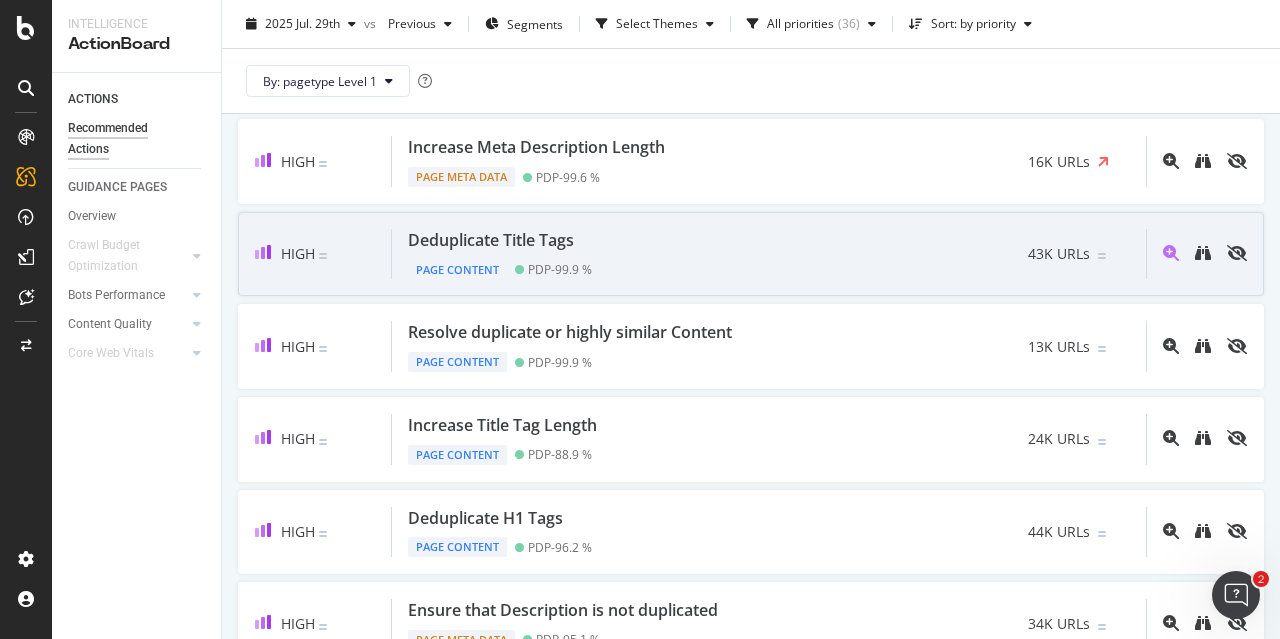 click on "Deduplicate Title Tags Page Content PDP  -  99.9 % 43K URLs" at bounding box center (769, 254) 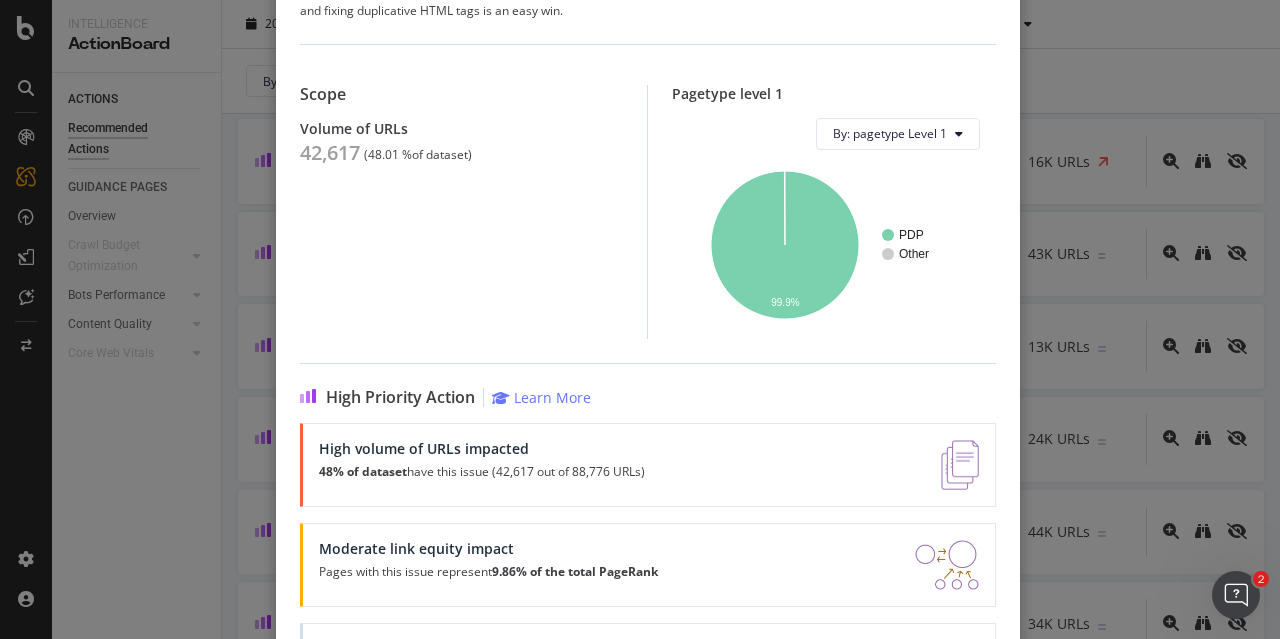 scroll, scrollTop: 300, scrollLeft: 0, axis: vertical 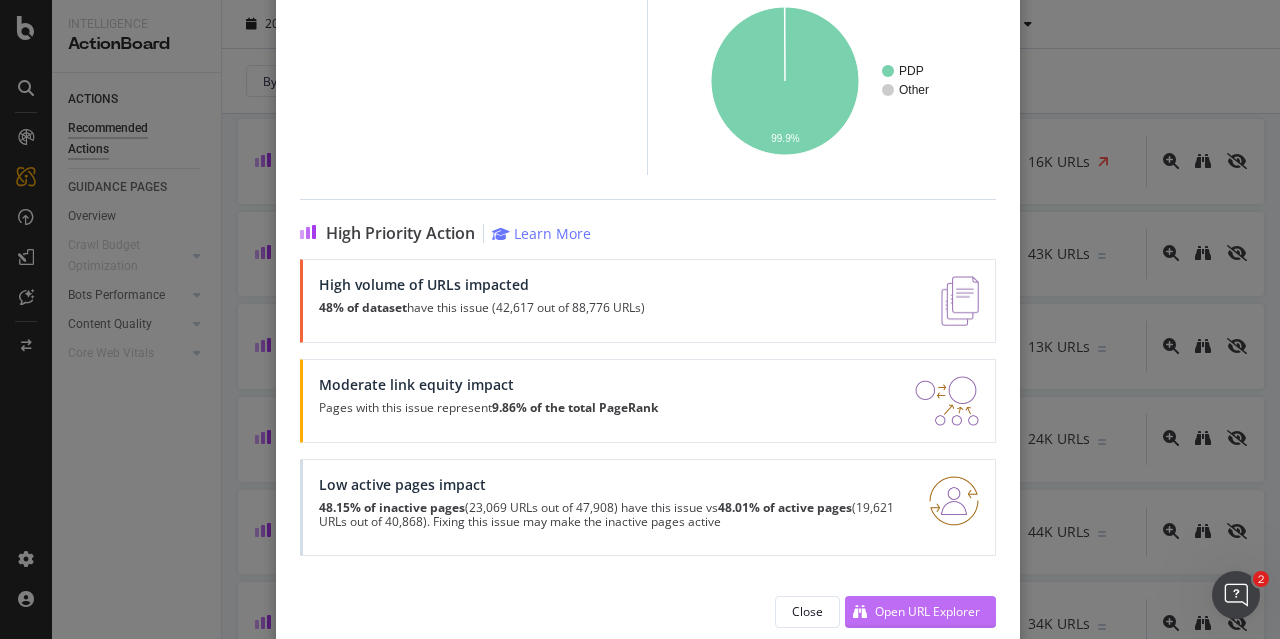 click on "Open URL Explorer" at bounding box center (927, 611) 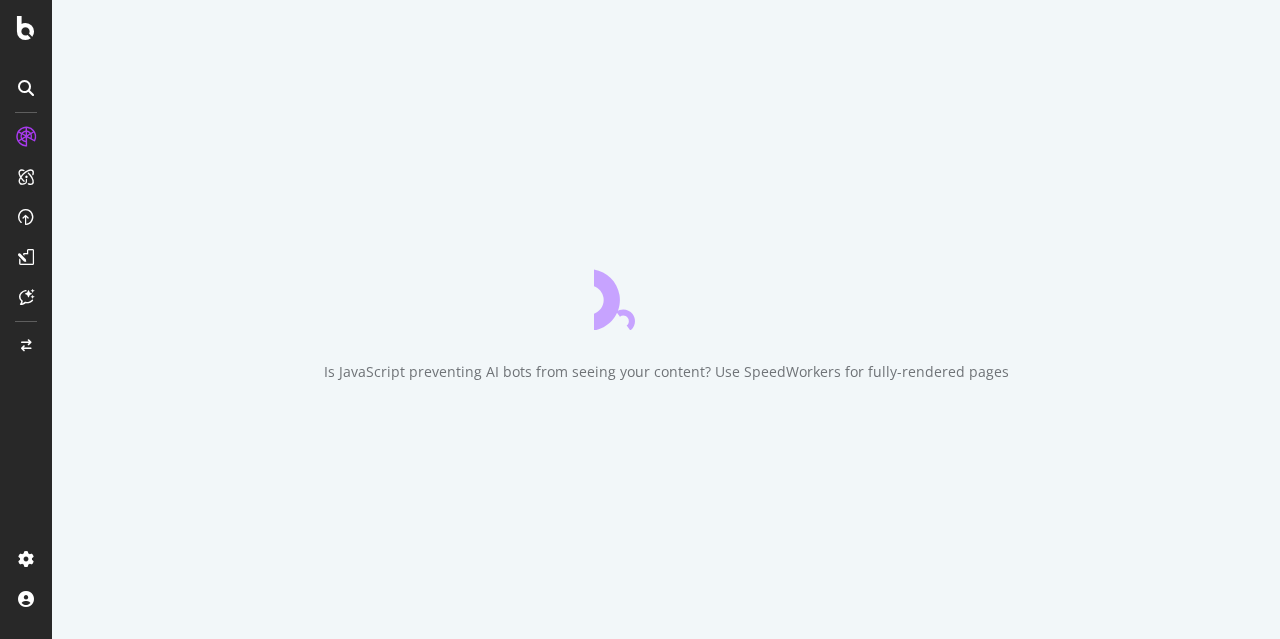 scroll, scrollTop: 0, scrollLeft: 0, axis: both 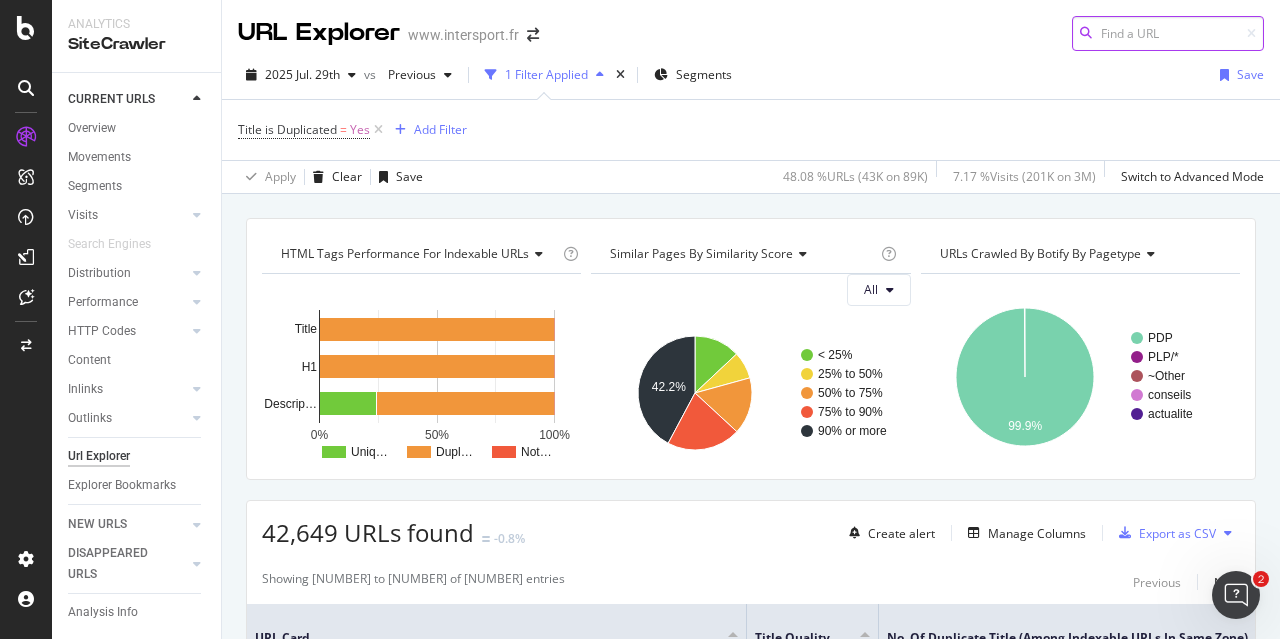 click at bounding box center [1168, 33] 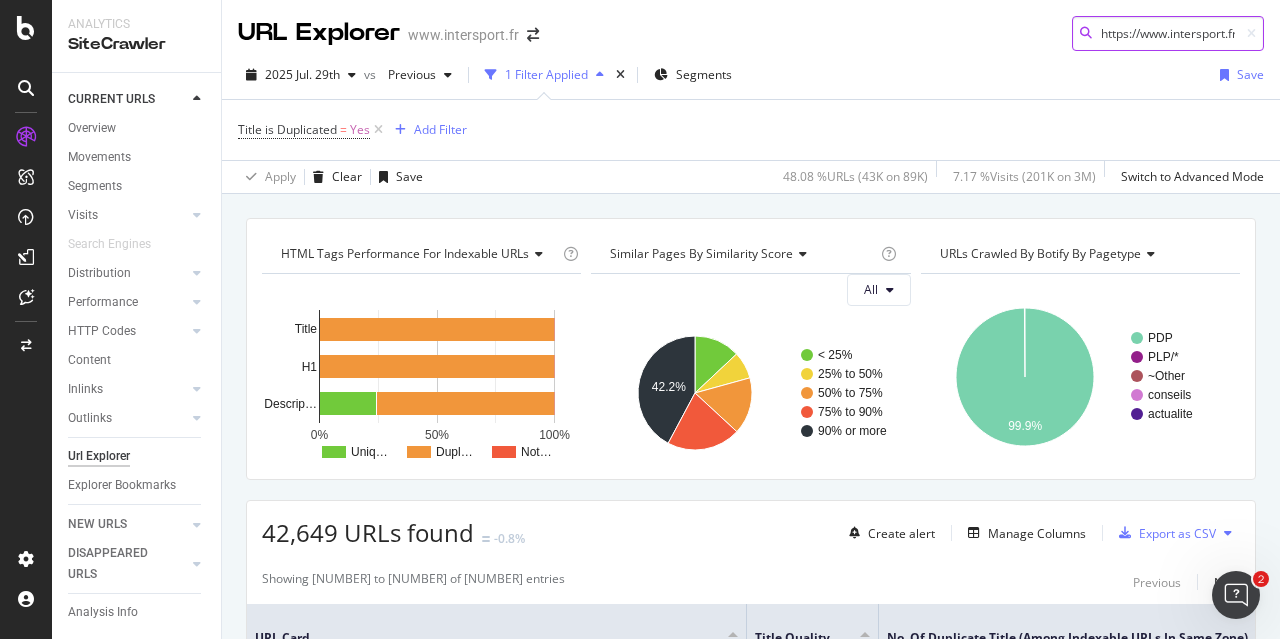 scroll, scrollTop: 0, scrollLeft: 406, axis: horizontal 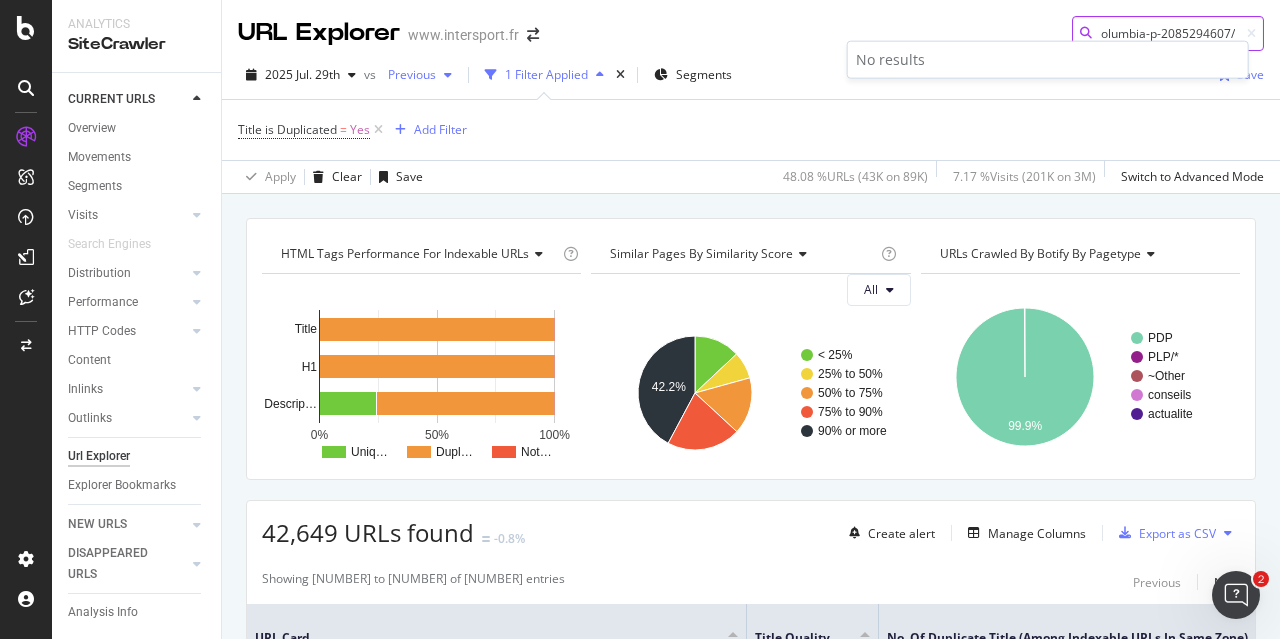 type on "https://www.intersport.fr/veste_de_randonnee_homme_labyrinth_loopii-columbia-p-2085294607/" 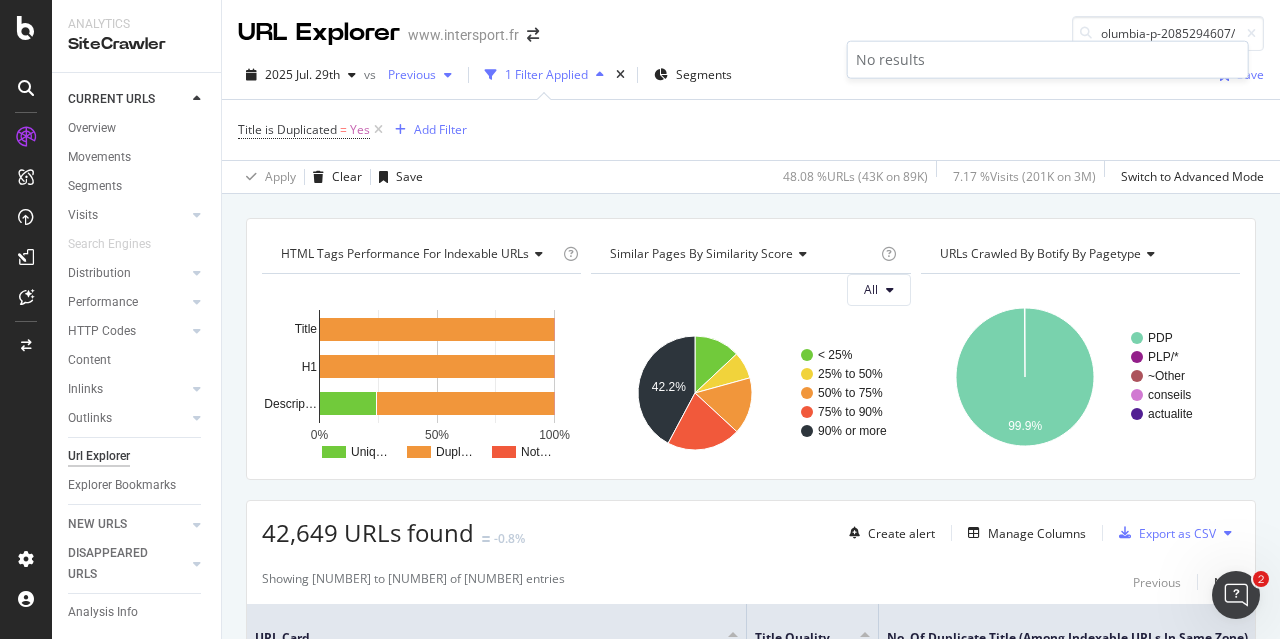 click at bounding box center (448, 75) 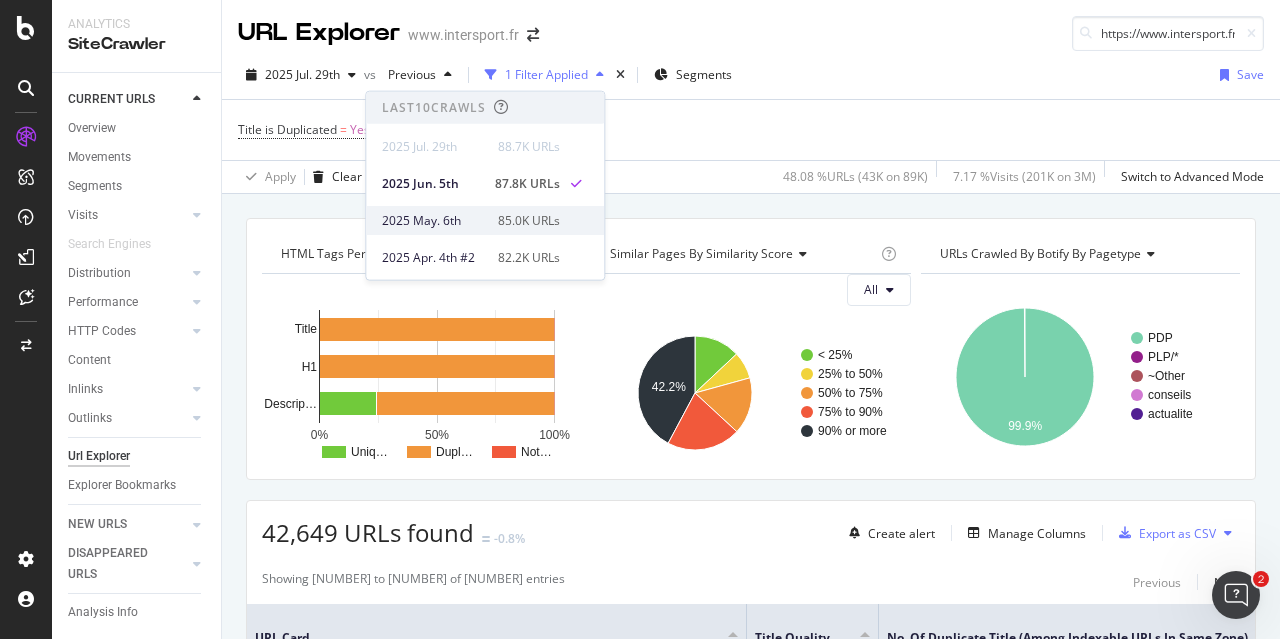 click on "2025 May. 6th" at bounding box center (434, 220) 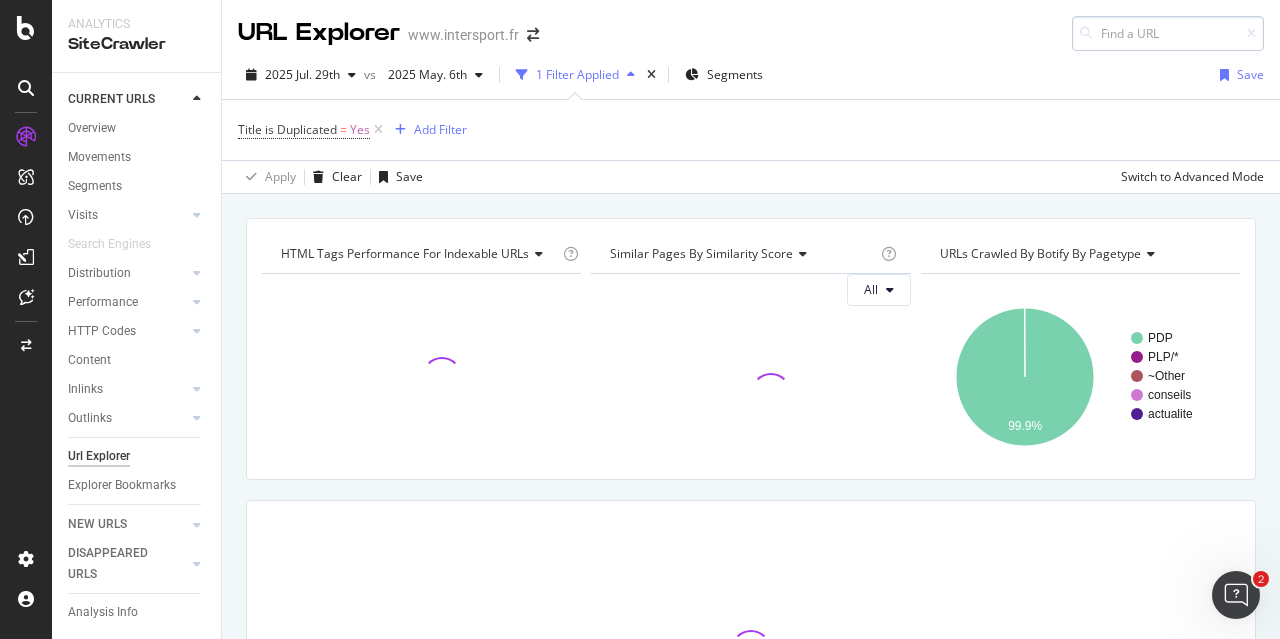 click at bounding box center (1168, 33) 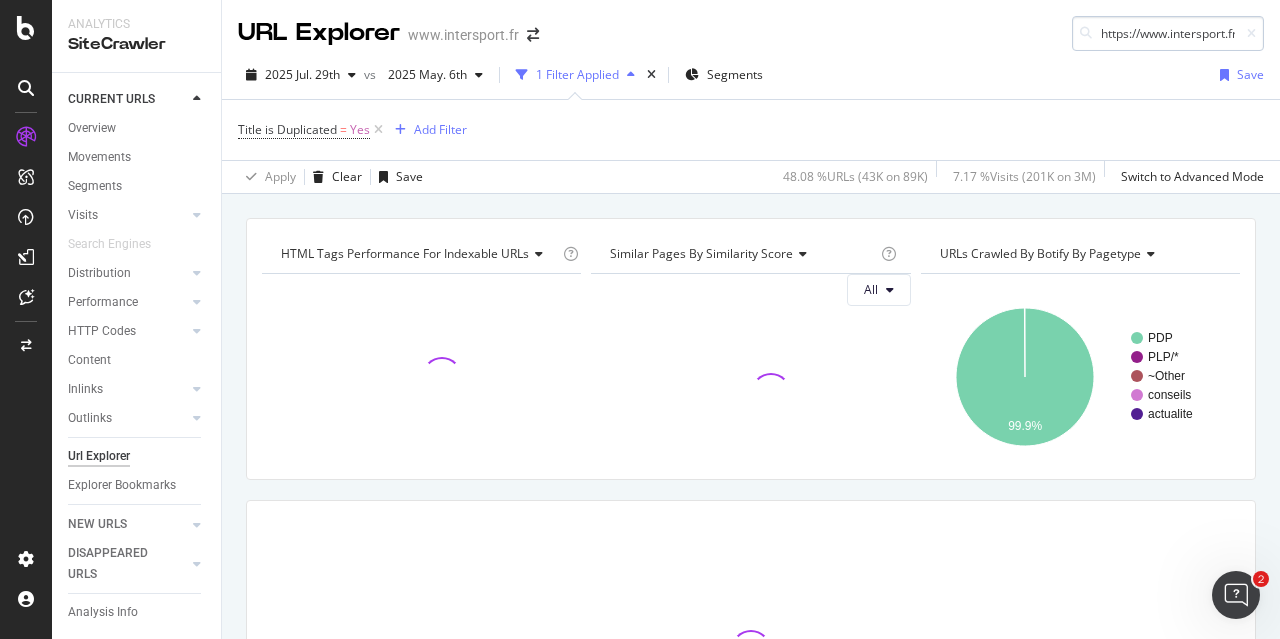 scroll, scrollTop: 0, scrollLeft: 406, axis: horizontal 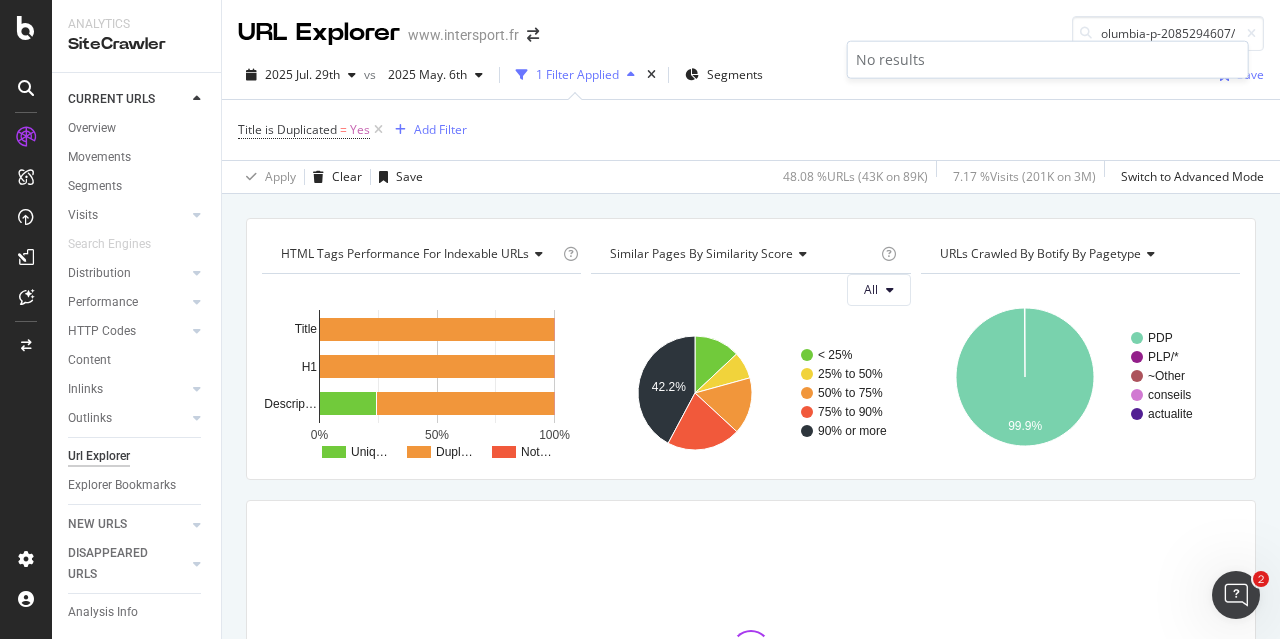 type on "https://www.intersport.fr/veste_de_randonnee_homme_labyrinth_loopii-columbia-p-2085294607/" 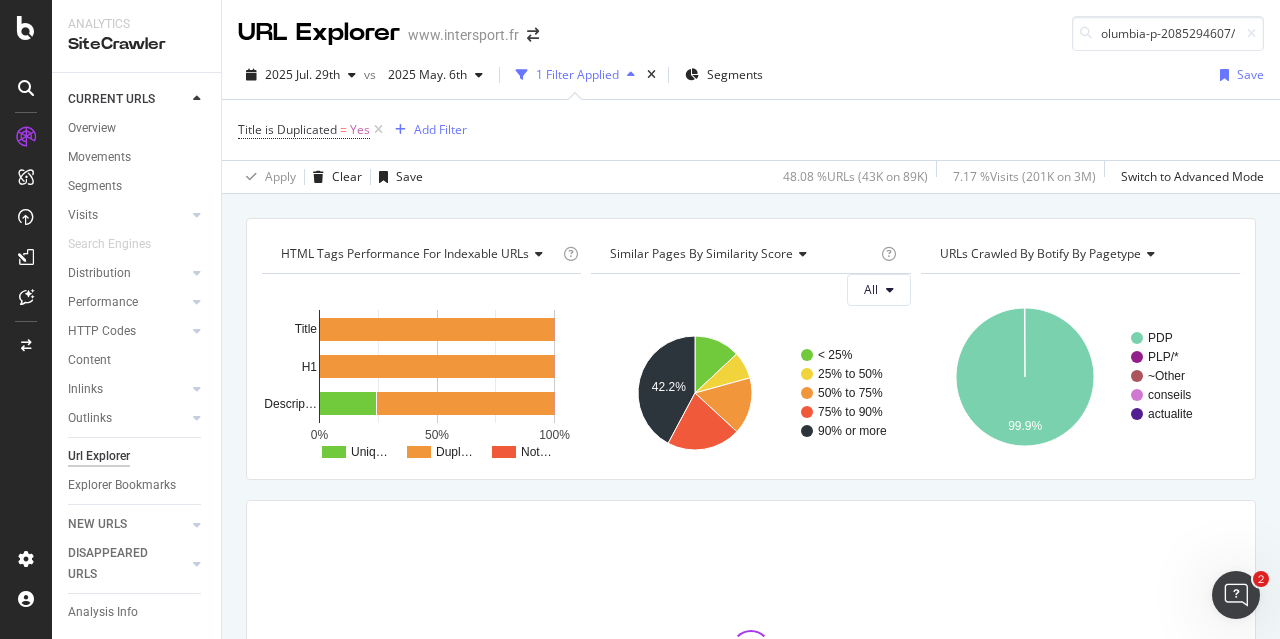 scroll, scrollTop: 0, scrollLeft: 0, axis: both 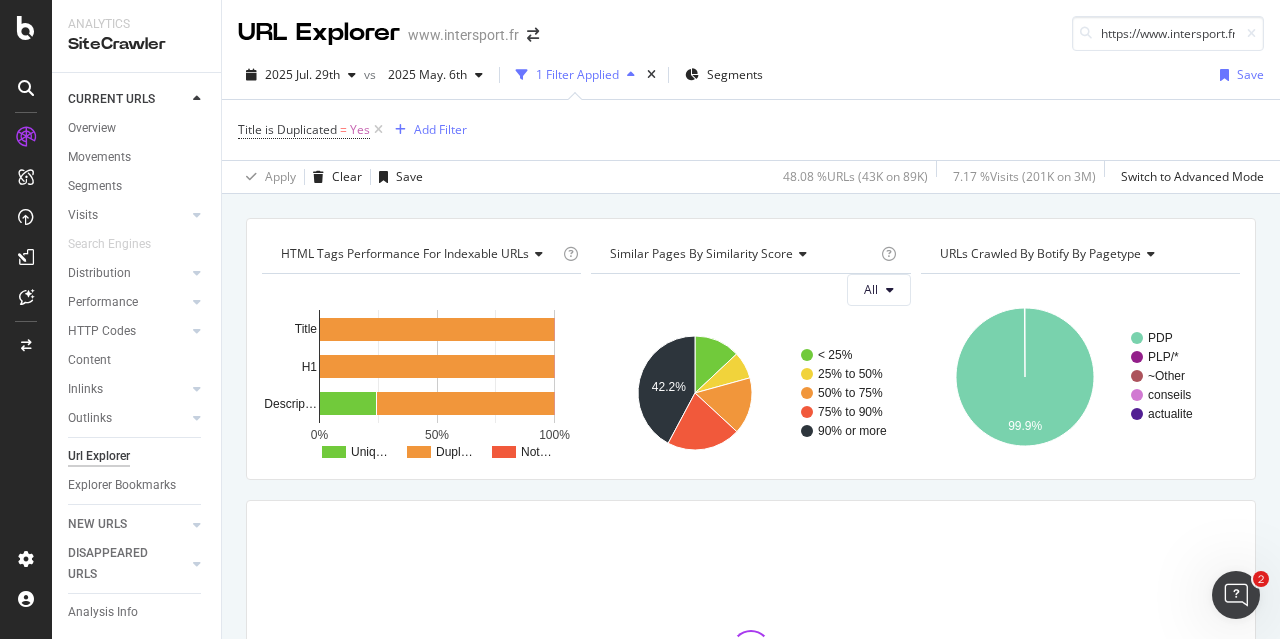 click on "Title is Duplicated   =     Yes Add Filter" at bounding box center (751, 130) 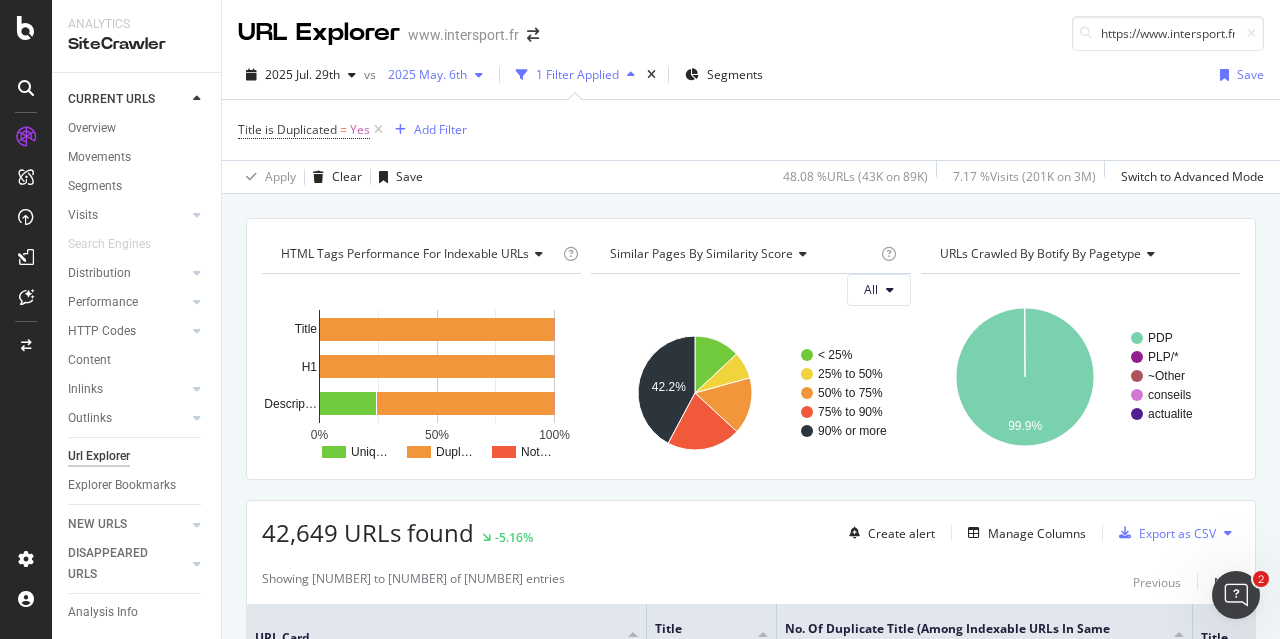 click at bounding box center [479, 75] 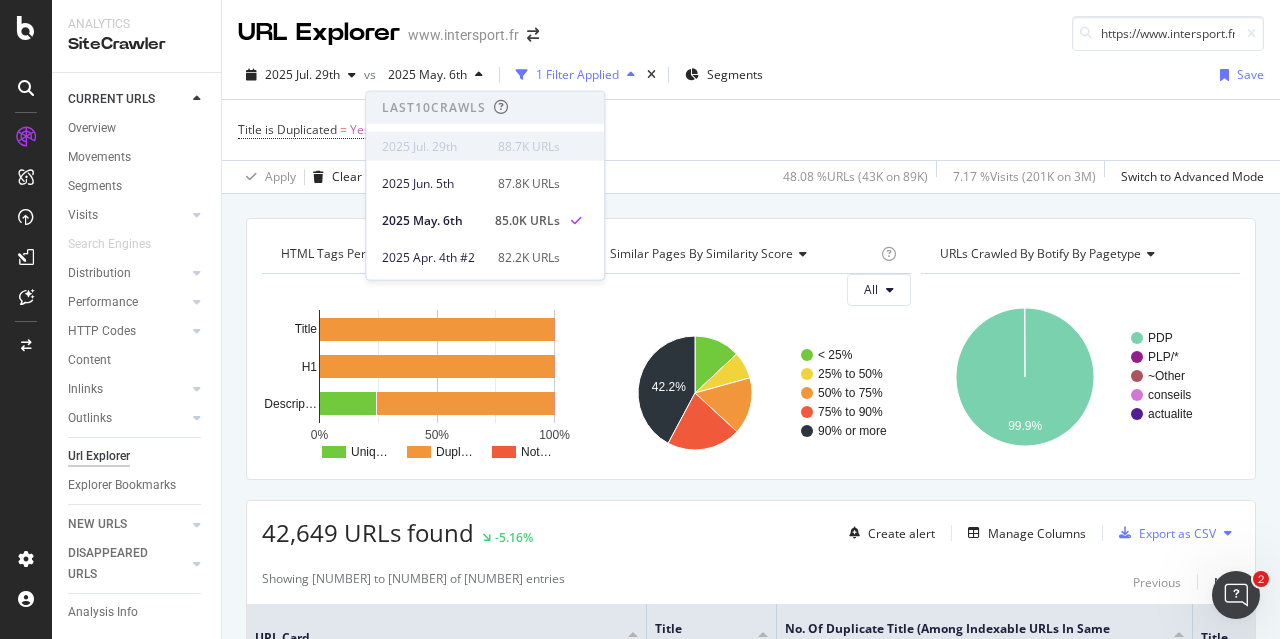 click on "2025 Jul. 29th" at bounding box center (434, 146) 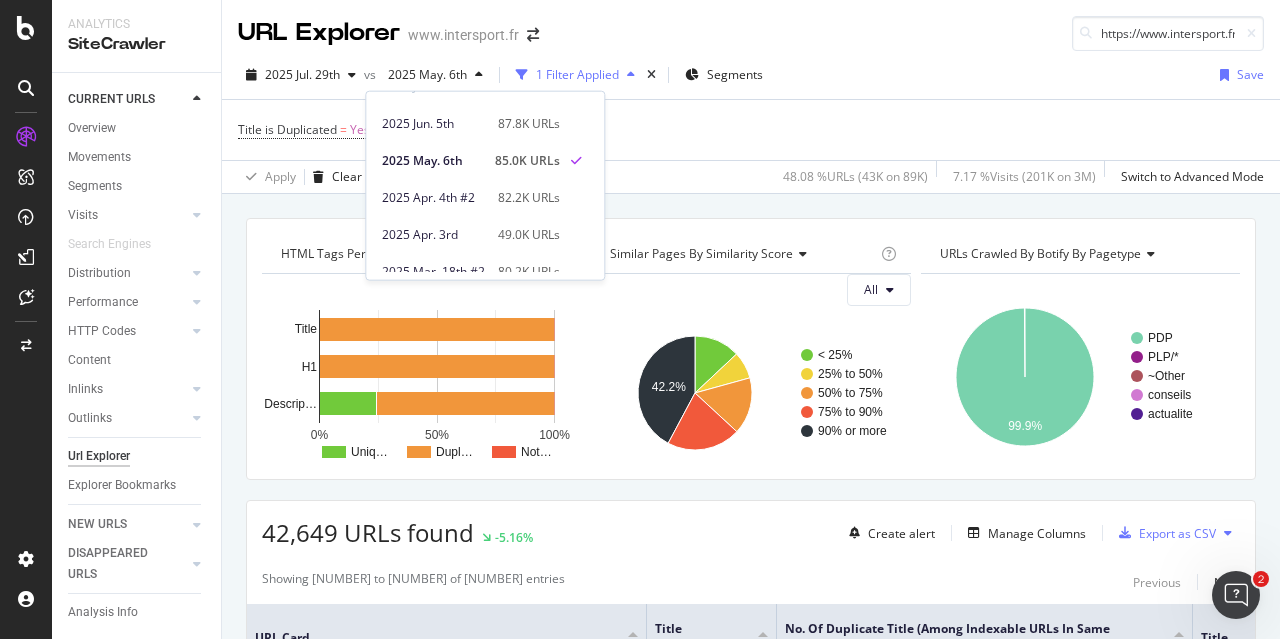 scroll, scrollTop: 0, scrollLeft: 0, axis: both 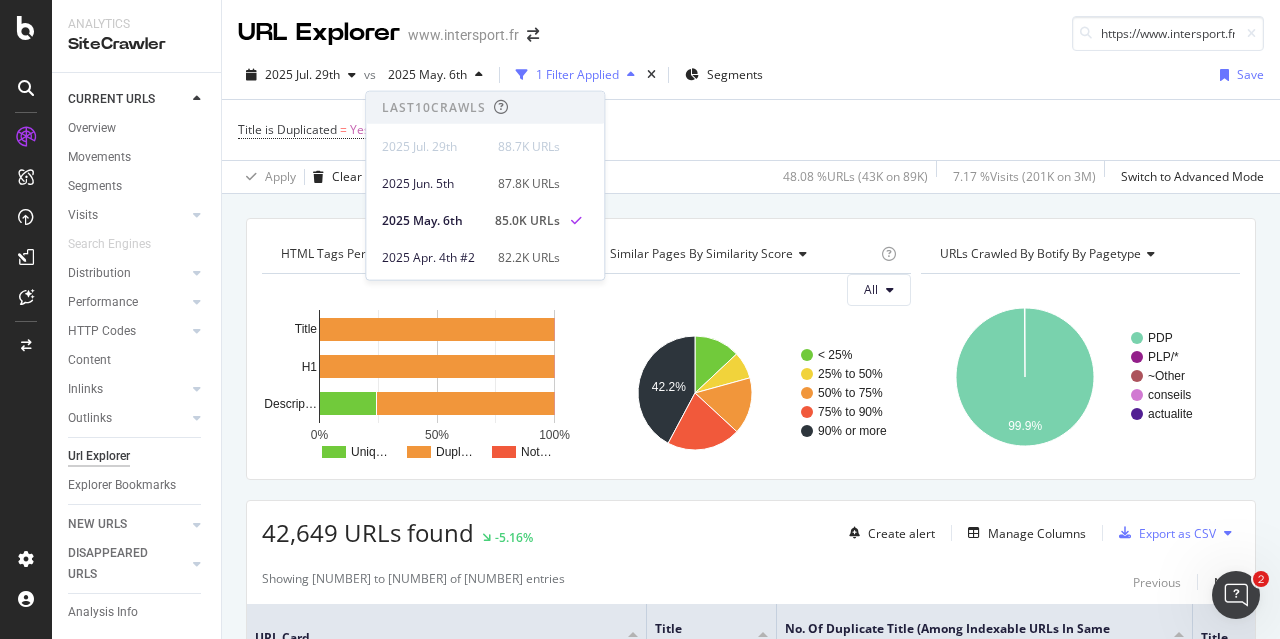 click on "vs" at bounding box center [372, 74] 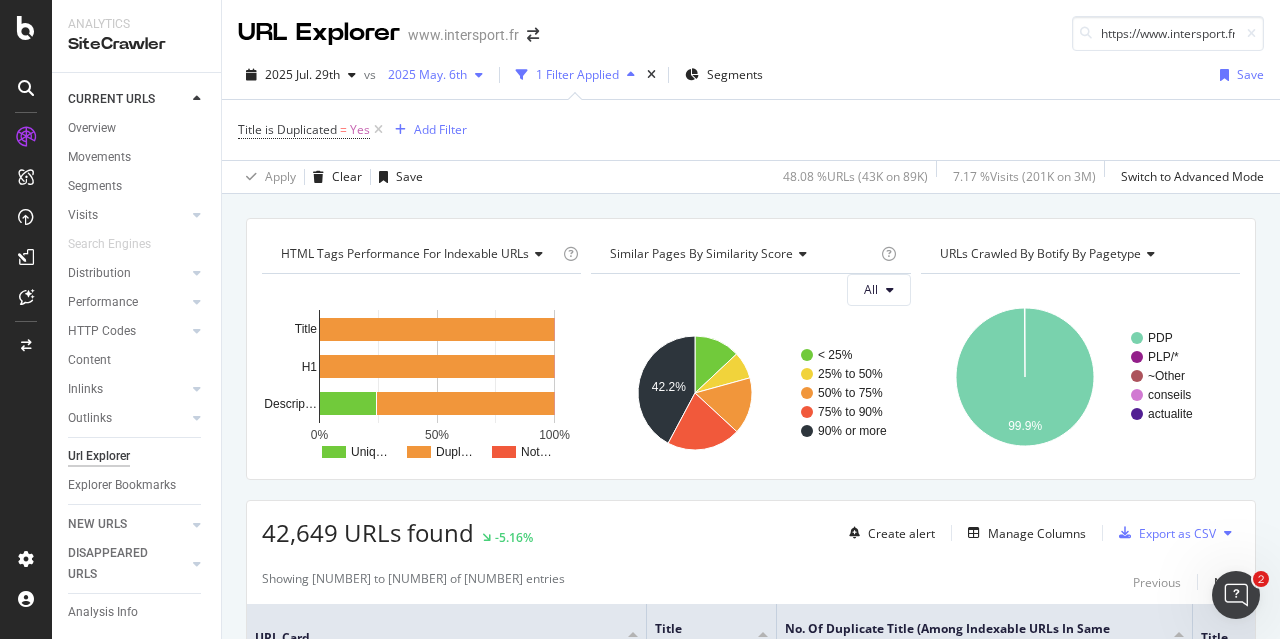 click on "2025 May. 6th" at bounding box center [423, 74] 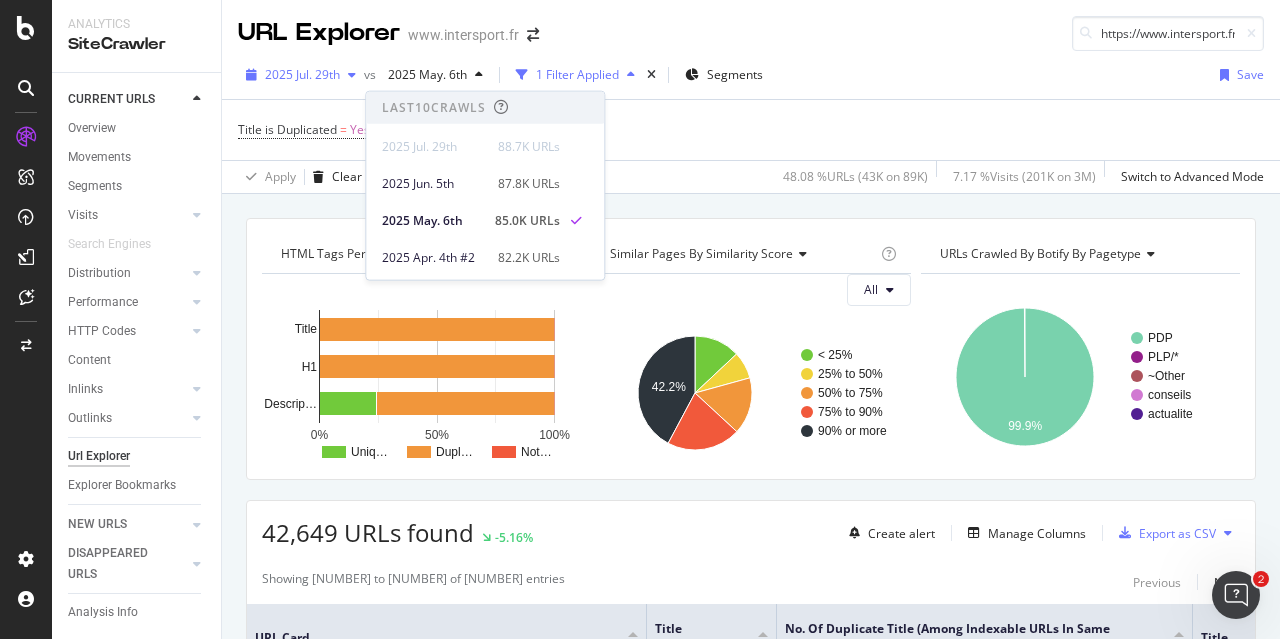 click on "2025 Jul. 29th" at bounding box center [302, 74] 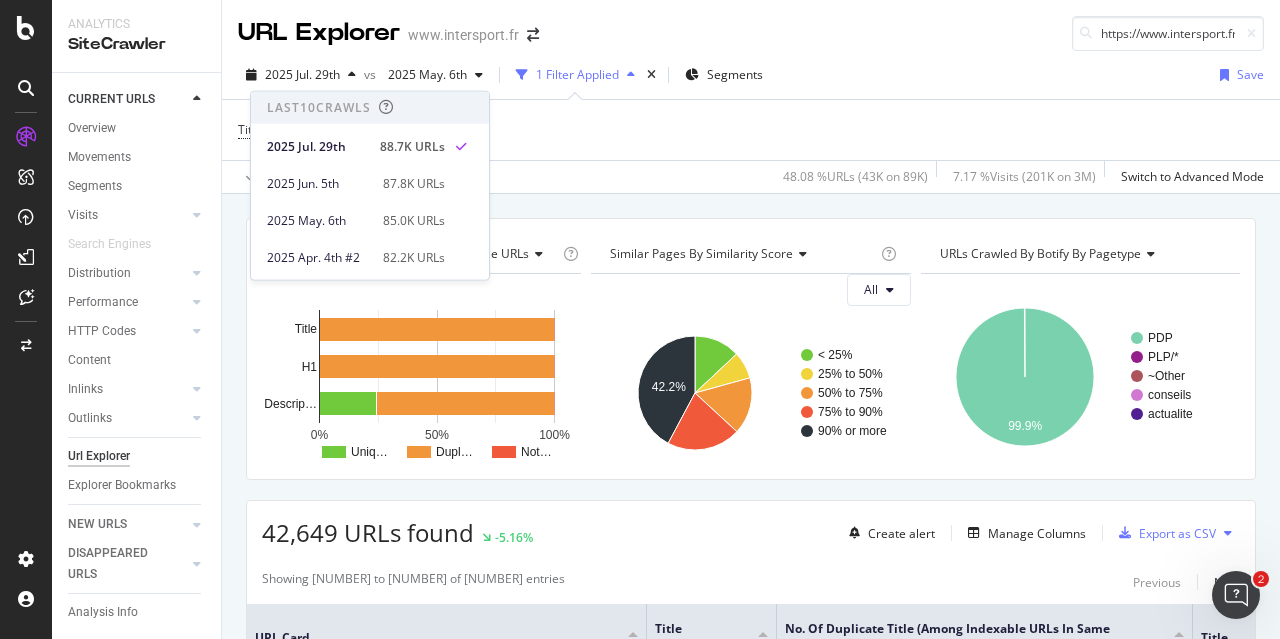 click on "Title is Duplicated   =     Yes Add Filter" at bounding box center (751, 130) 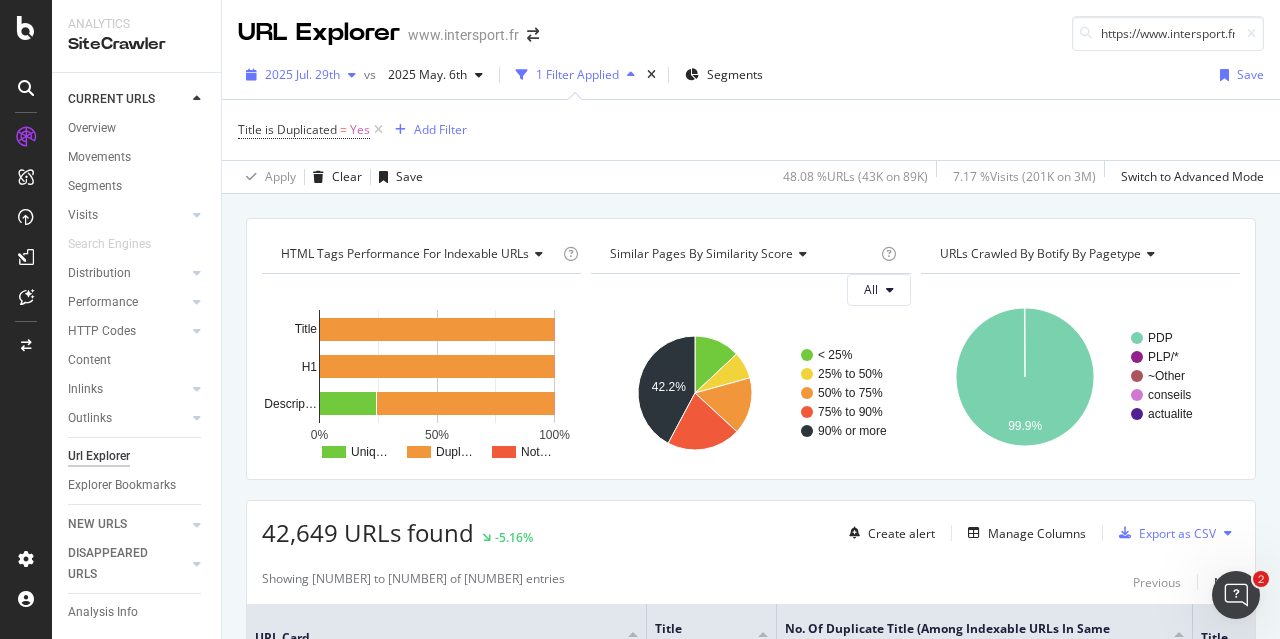 click at bounding box center (352, 75) 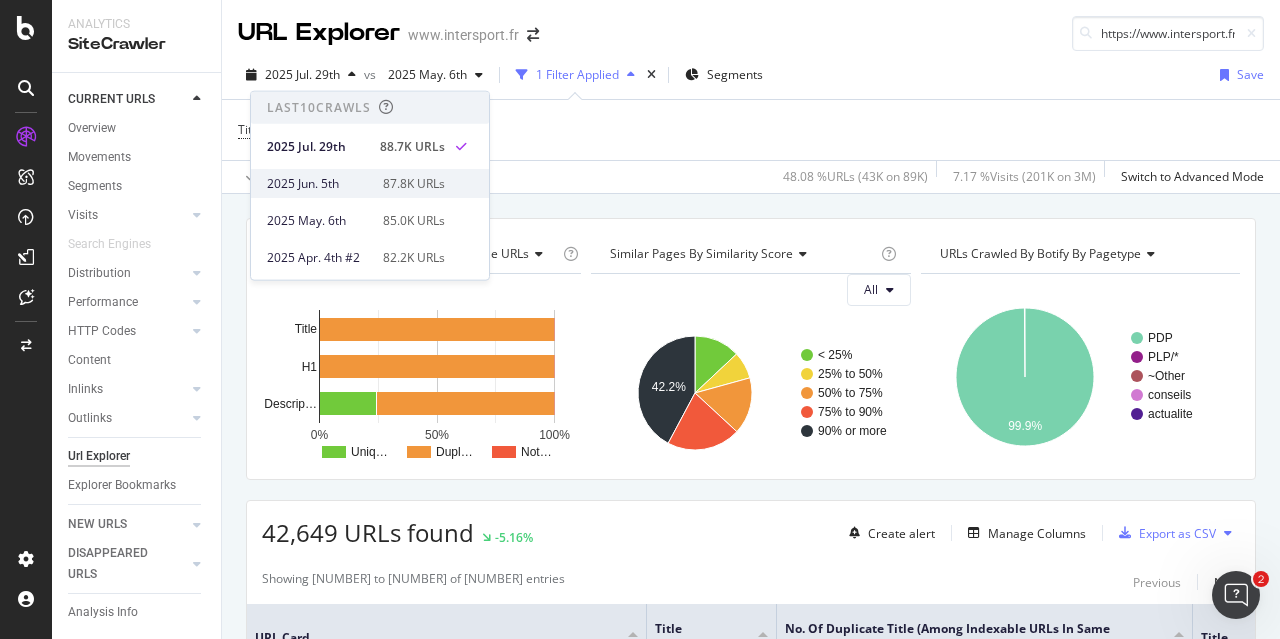 click on "2025 Jun. 5th" at bounding box center [319, 183] 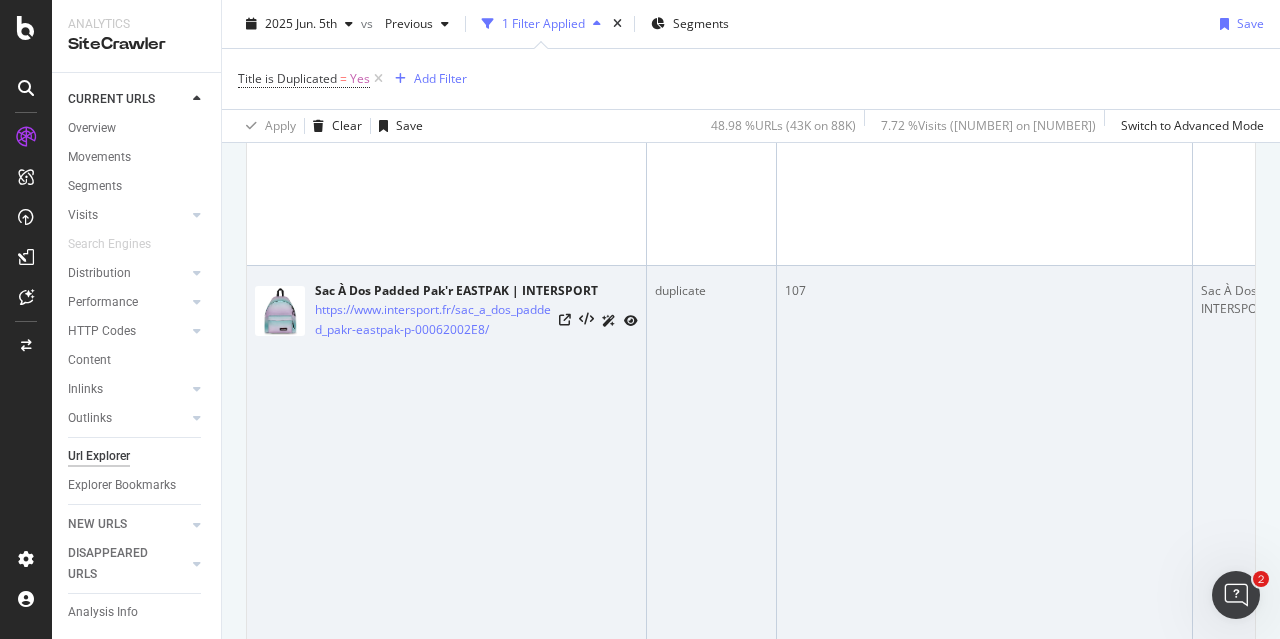 scroll, scrollTop: 900, scrollLeft: 0, axis: vertical 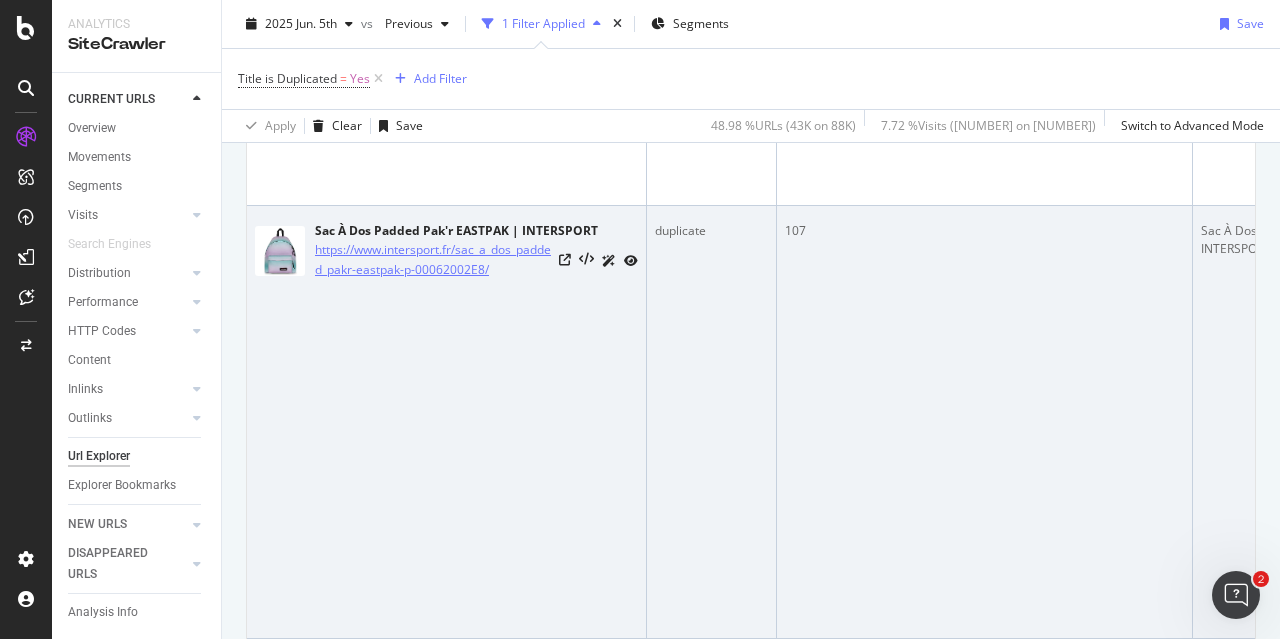 click on "https://www.intersport.fr/sac_a_dos_padded_pakr-eastpak-p-00062002E8/" at bounding box center (433, 260) 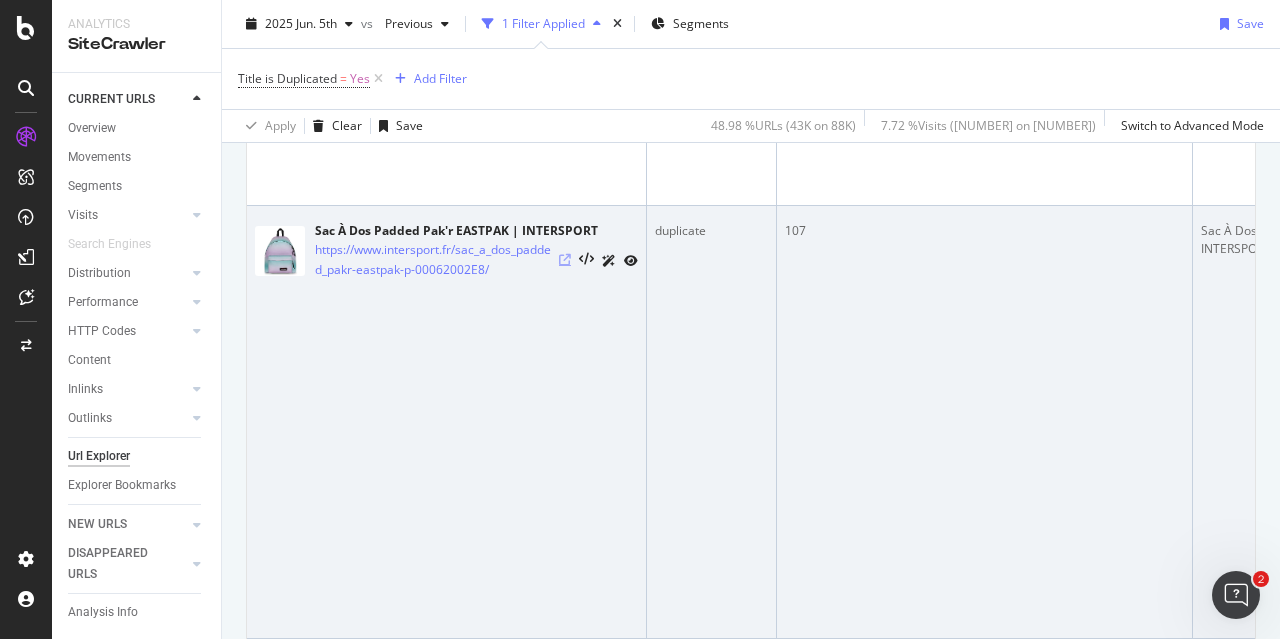 drag, startPoint x: 404, startPoint y: 270, endPoint x: 568, endPoint y: 253, distance: 164.87874 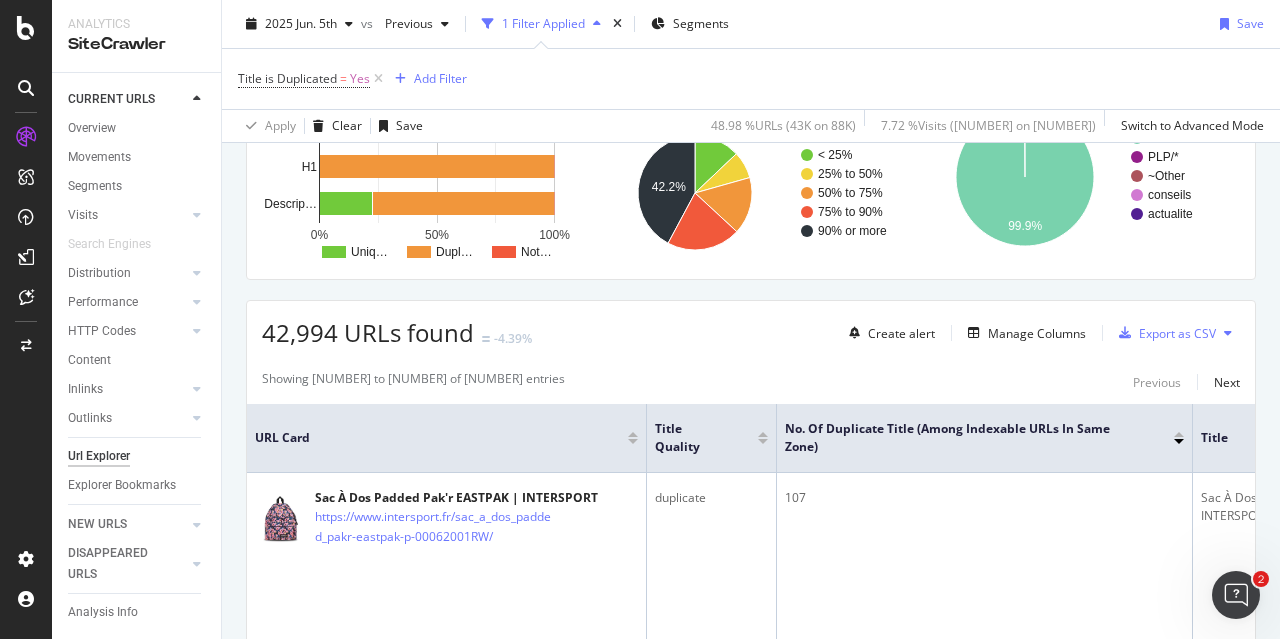 scroll, scrollTop: 0, scrollLeft: 0, axis: both 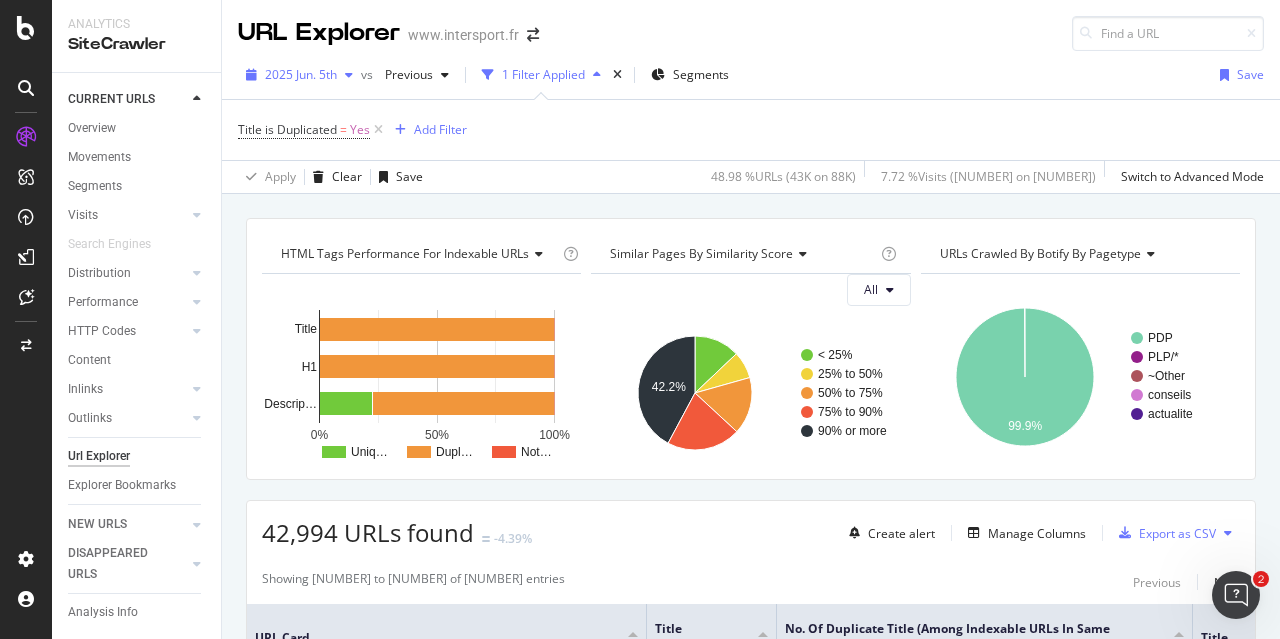 click at bounding box center (349, 75) 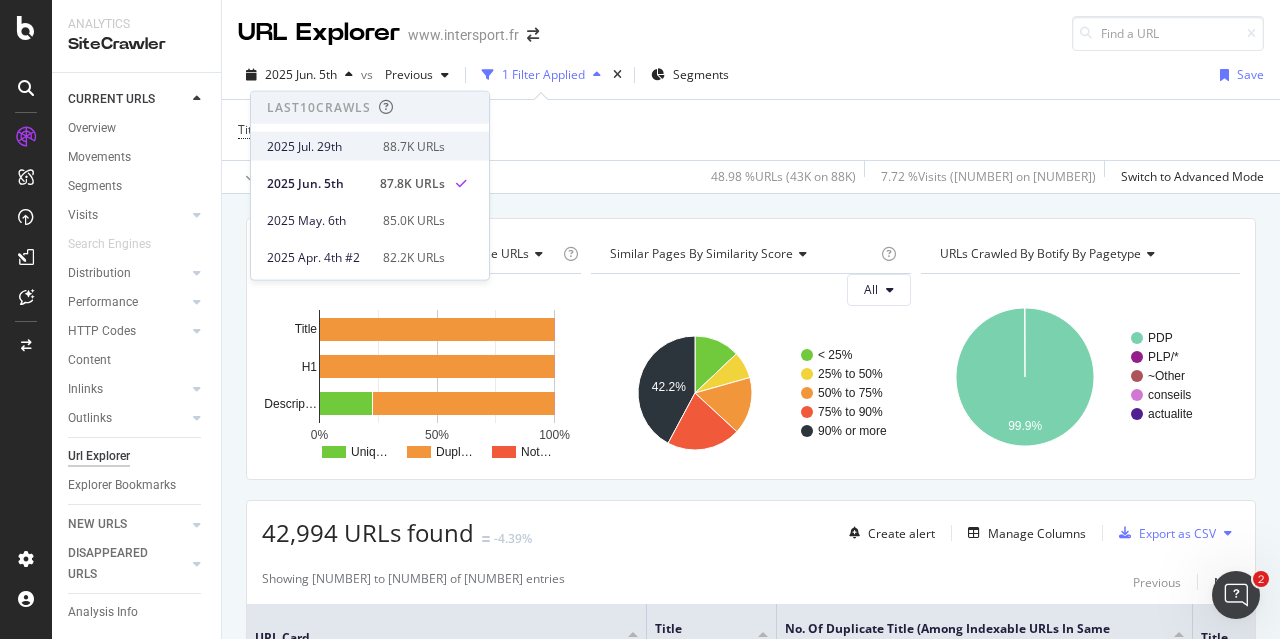 click on "2025 Jul. 29th" at bounding box center (319, 146) 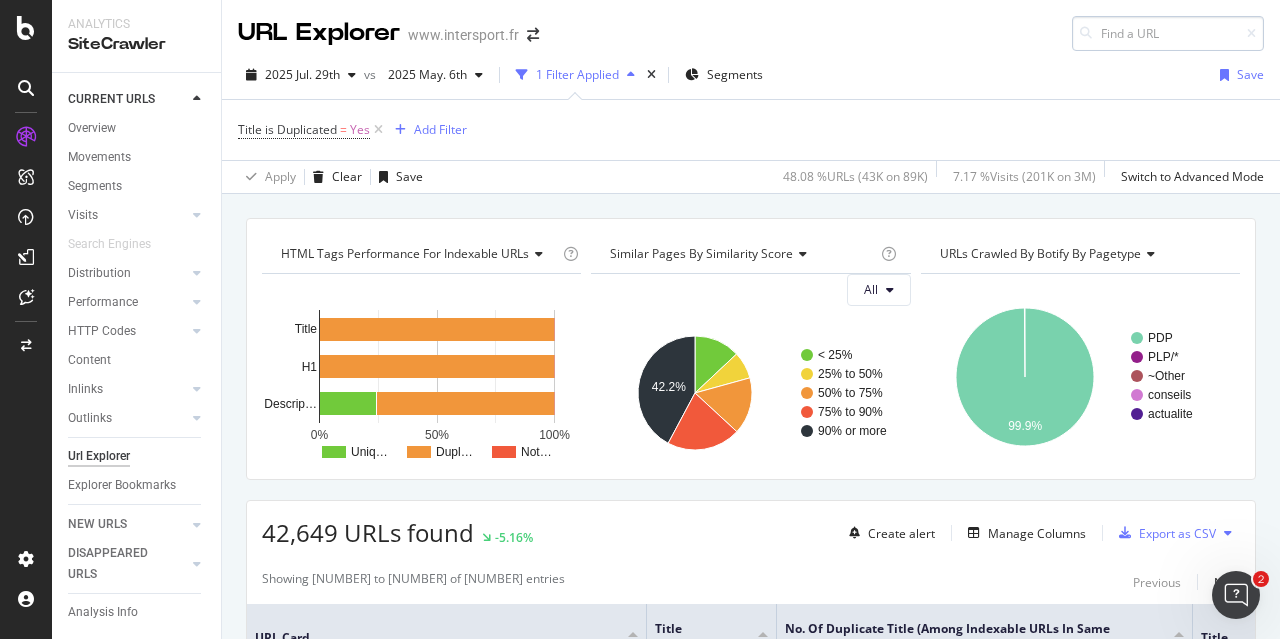 click at bounding box center (1168, 33) 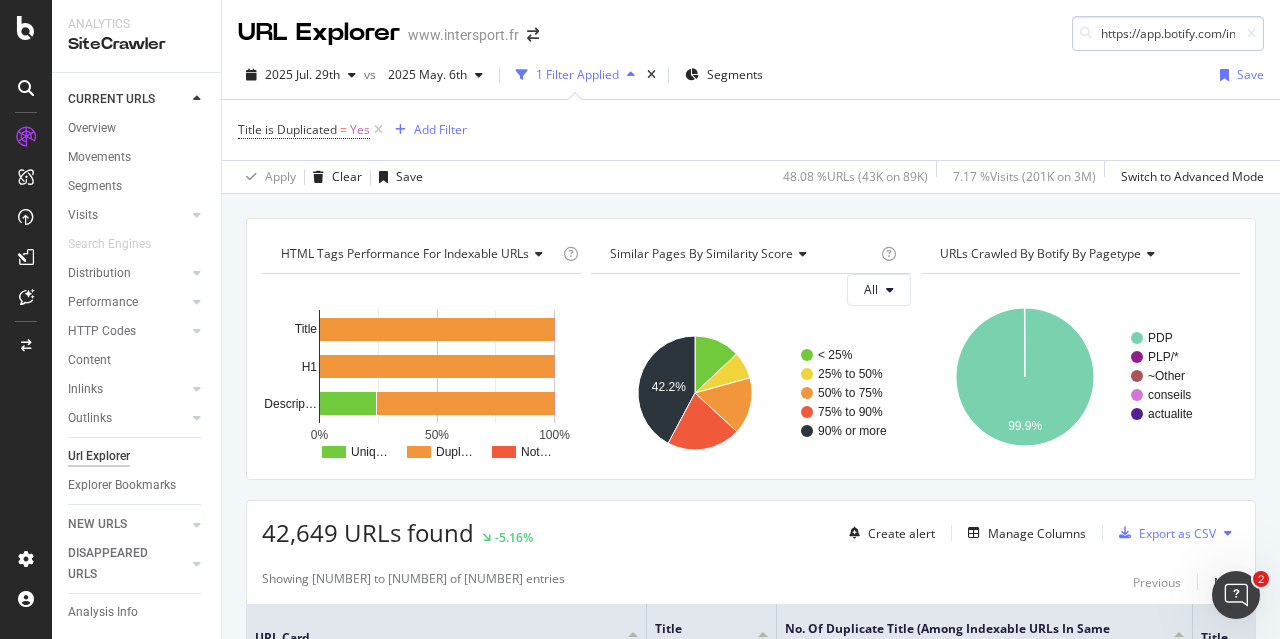 scroll, scrollTop: 0, scrollLeft: 1112, axis: horizontal 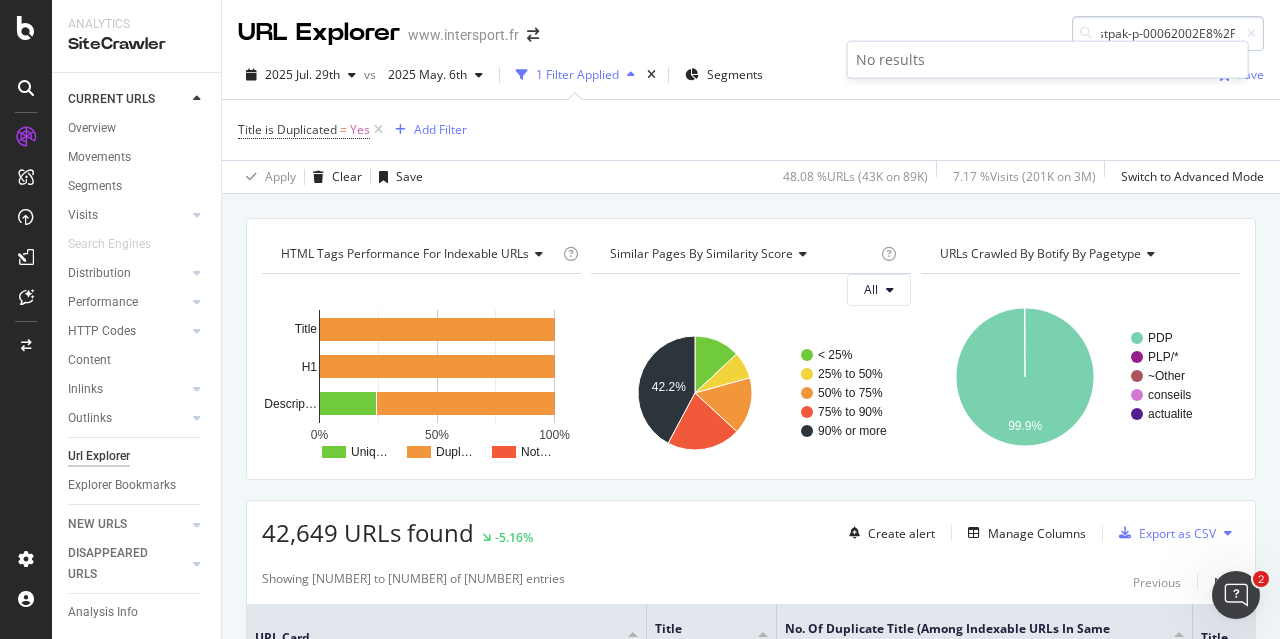 type on "https://app.botify.com/intersport-org/www.intersport.fr/crawl/urls?analysisSlug=20250605&comparisonAnalysisSlug=20250506&url=https%3A%2F%2Fwww.intersport.fr%2Fsac_a_dos_padded_pakr-eastpak-p-00062002E8%2F" 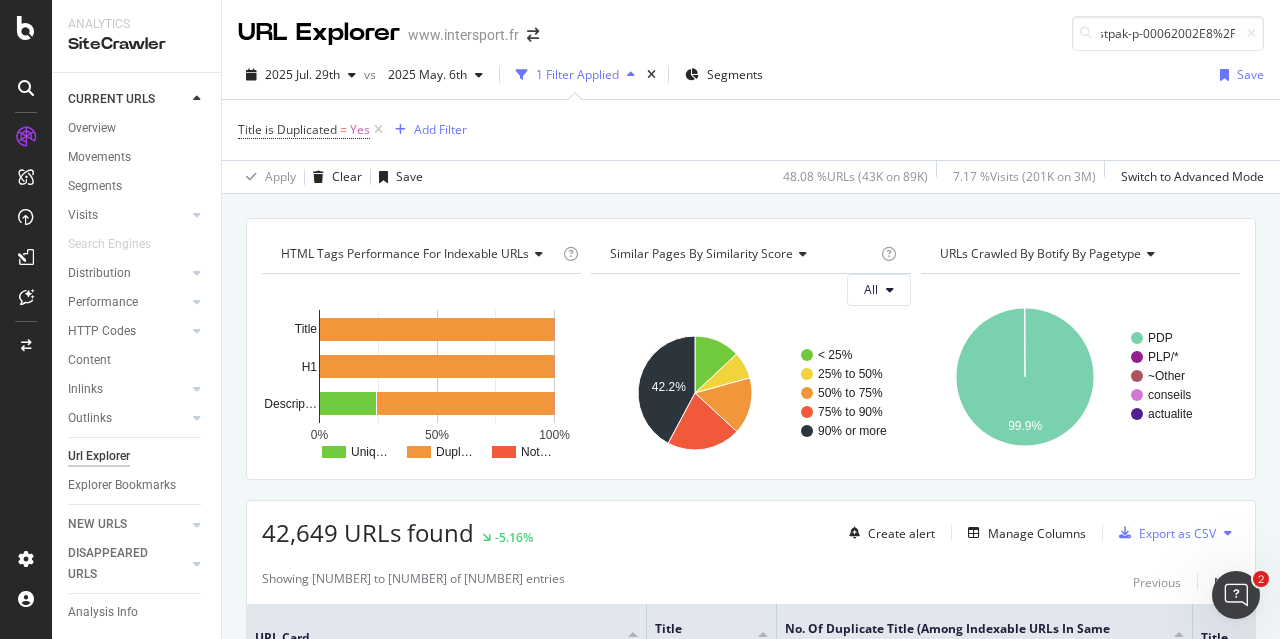 scroll, scrollTop: 0, scrollLeft: 0, axis: both 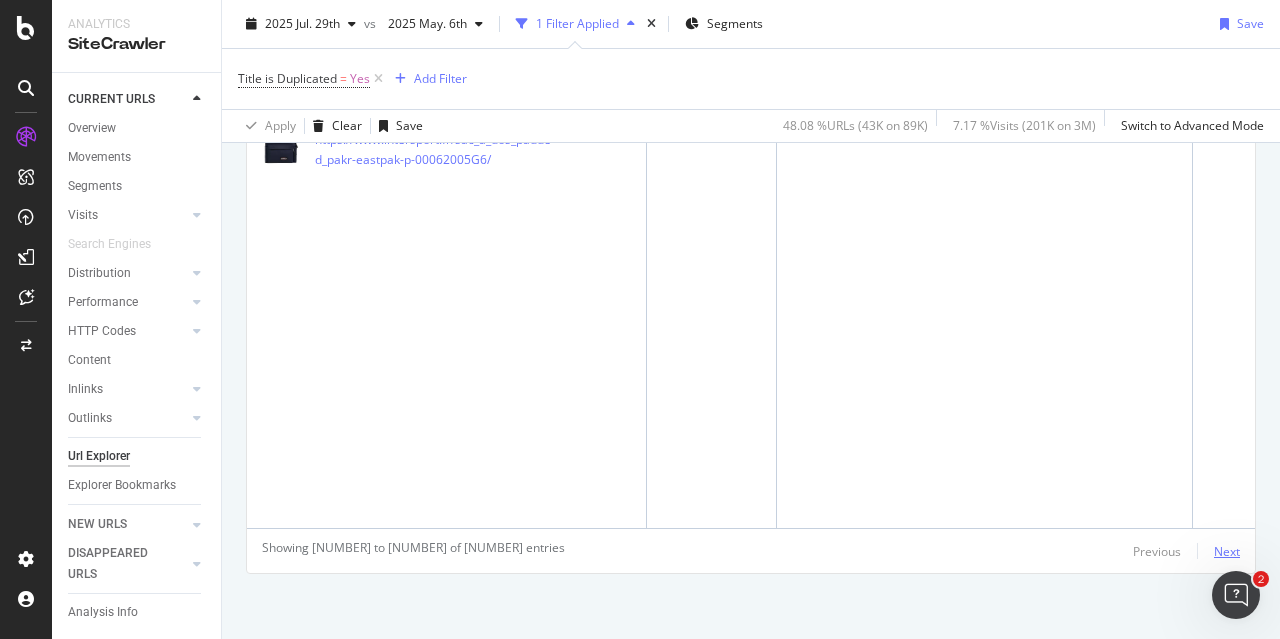 click on "Next" at bounding box center (1227, 551) 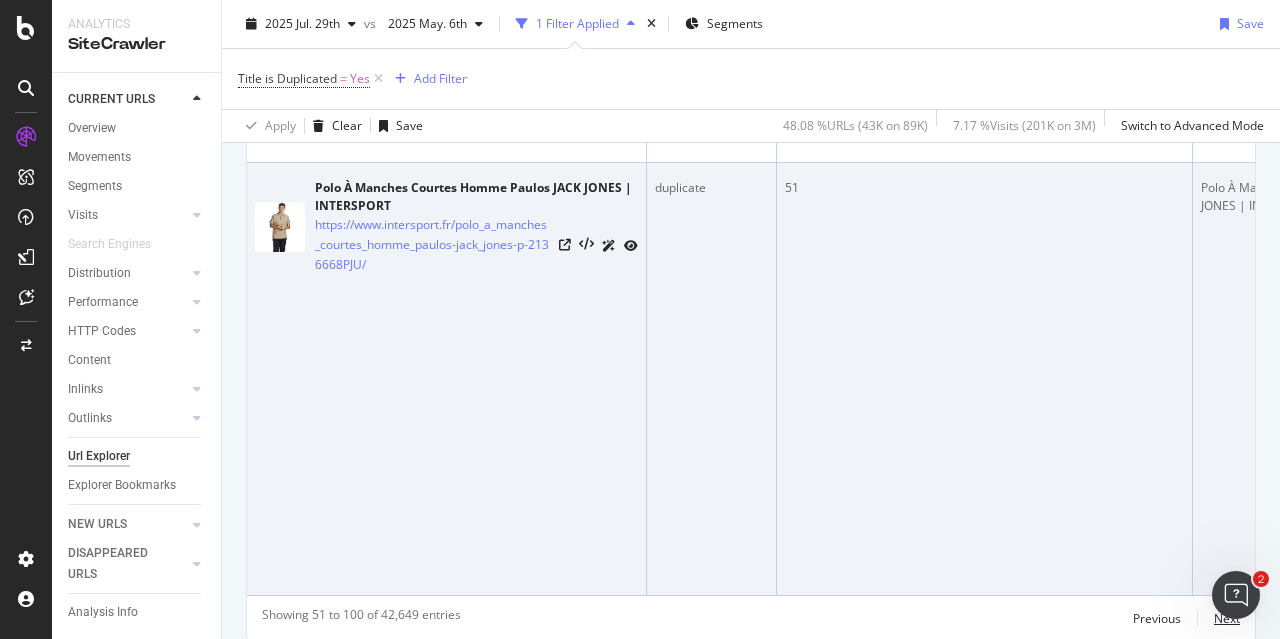 scroll, scrollTop: 21594, scrollLeft: 0, axis: vertical 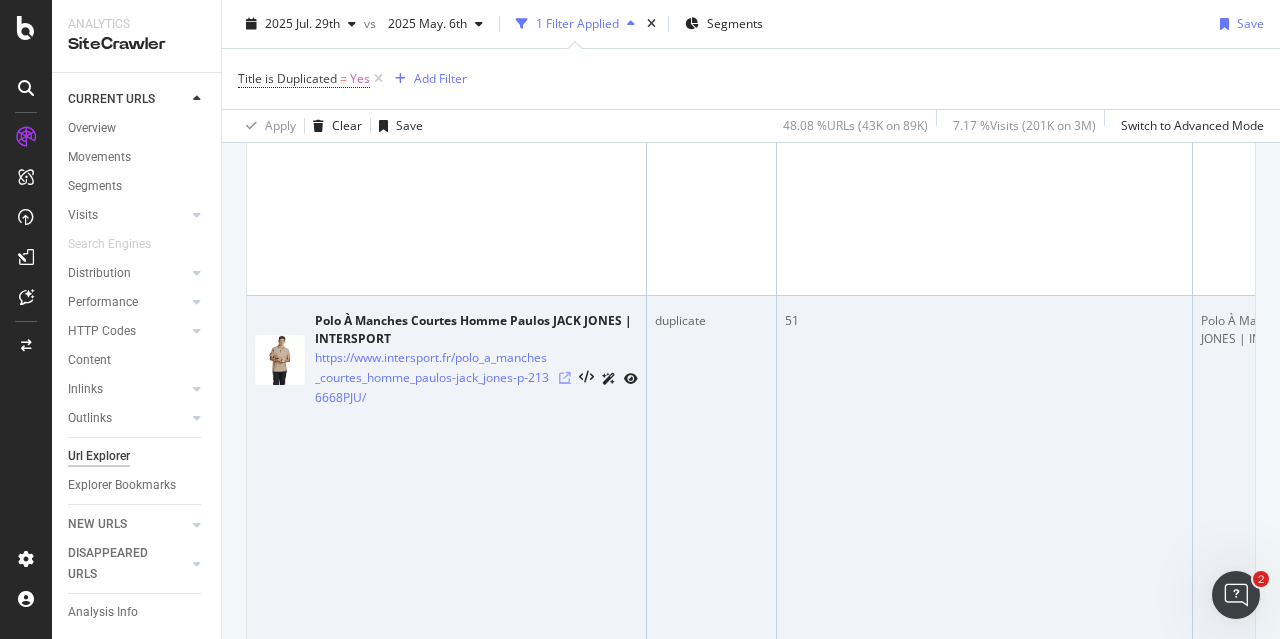 click at bounding box center (565, 378) 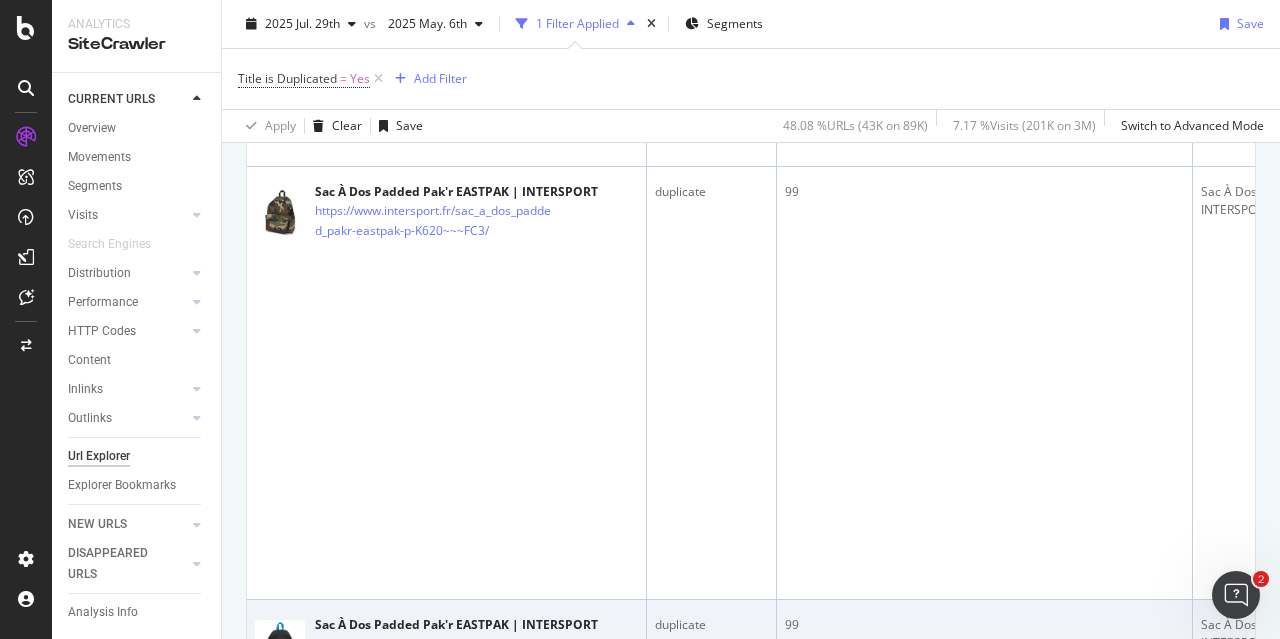 scroll, scrollTop: 15694, scrollLeft: 0, axis: vertical 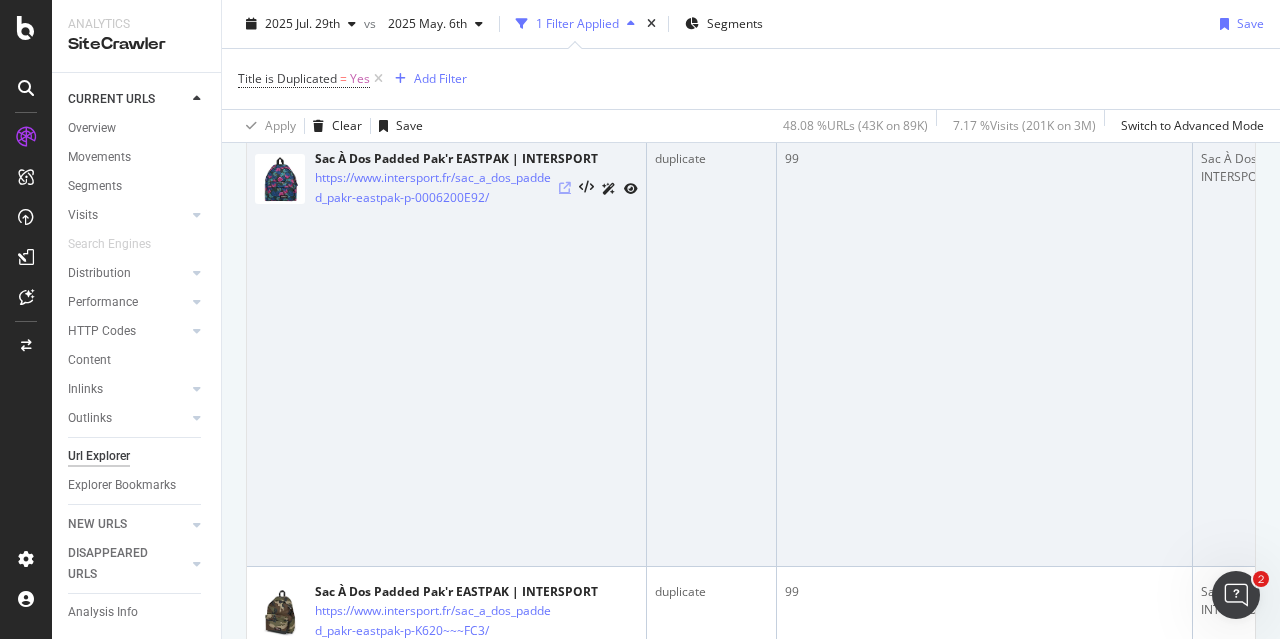 click at bounding box center (565, 188) 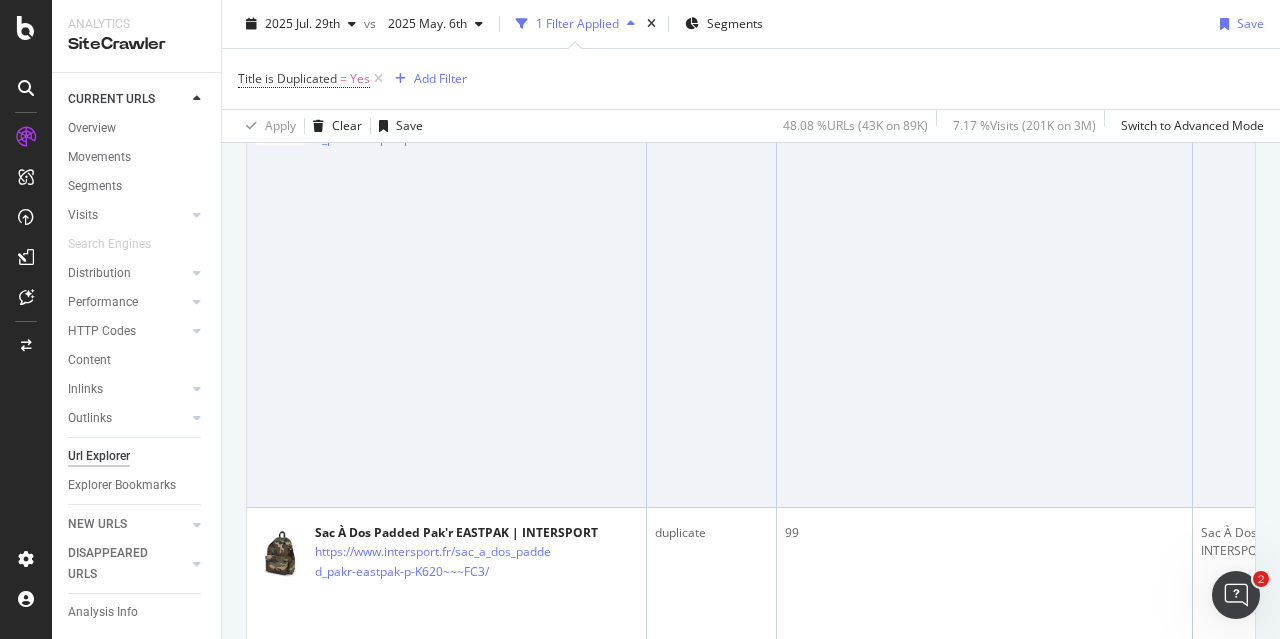 scroll, scrollTop: 15794, scrollLeft: 0, axis: vertical 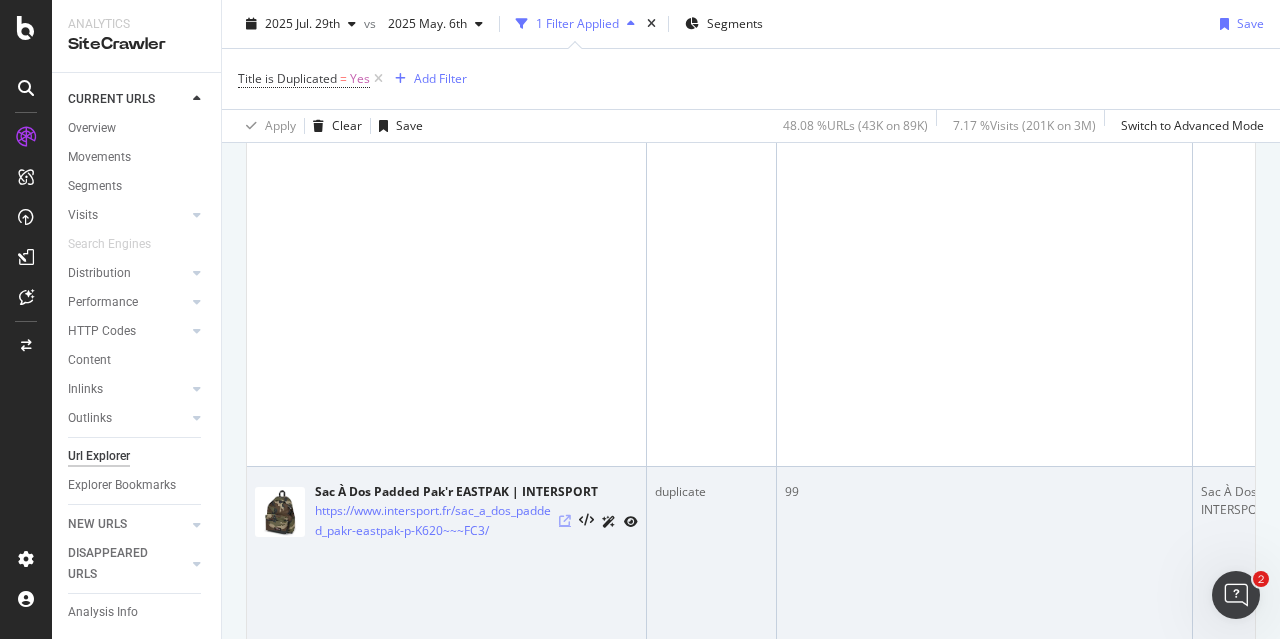 click at bounding box center [565, 521] 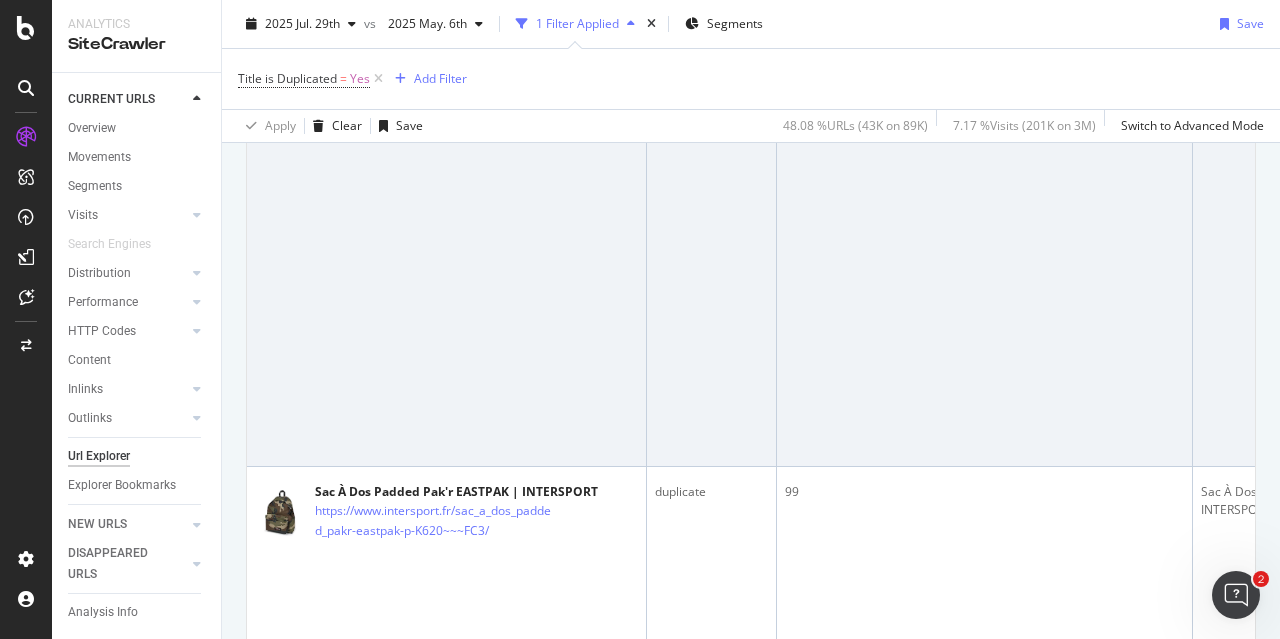 scroll, scrollTop: 15394, scrollLeft: 0, axis: vertical 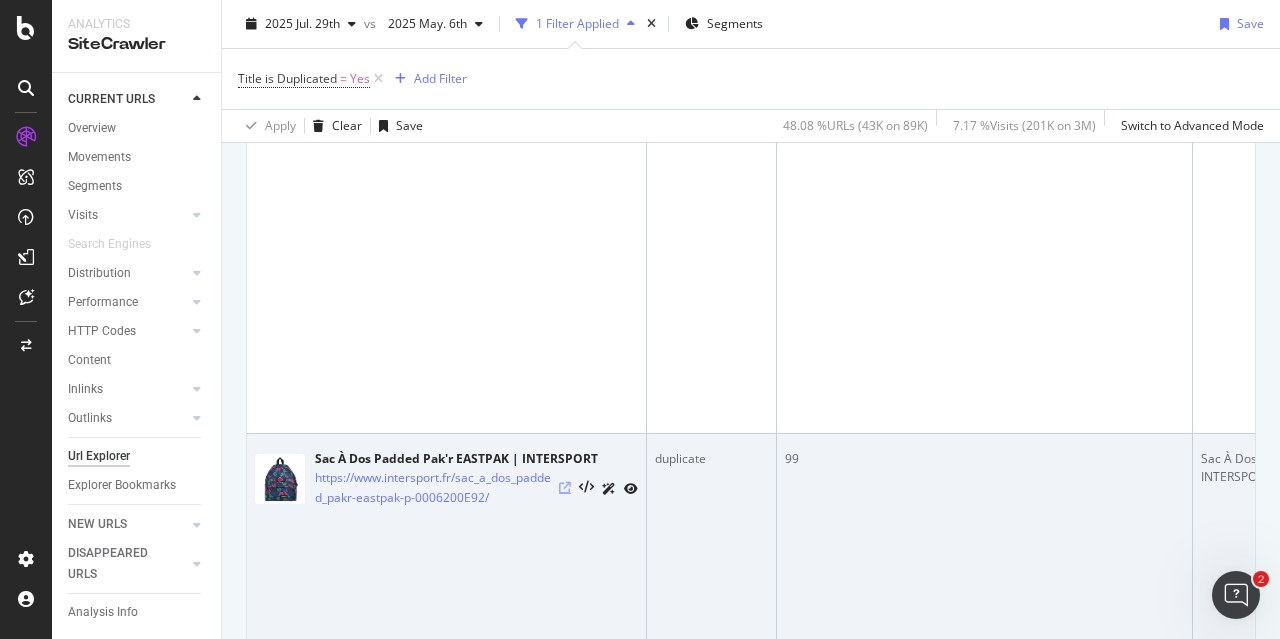 click at bounding box center [565, 488] 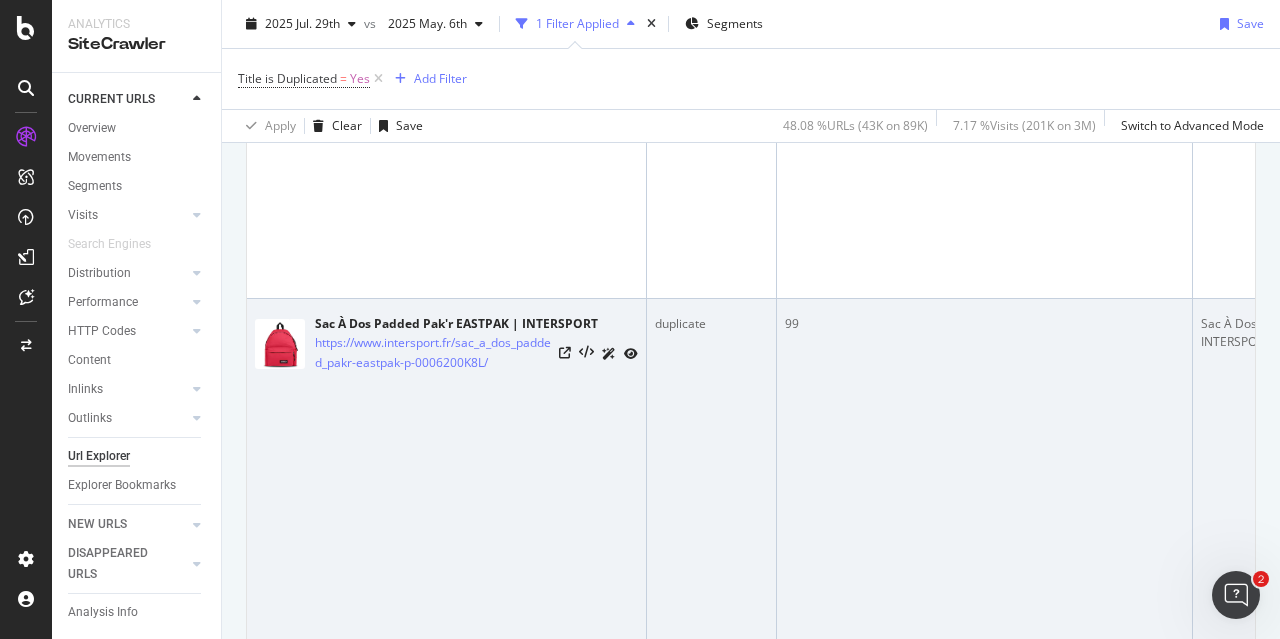 scroll, scrollTop: 15094, scrollLeft: 0, axis: vertical 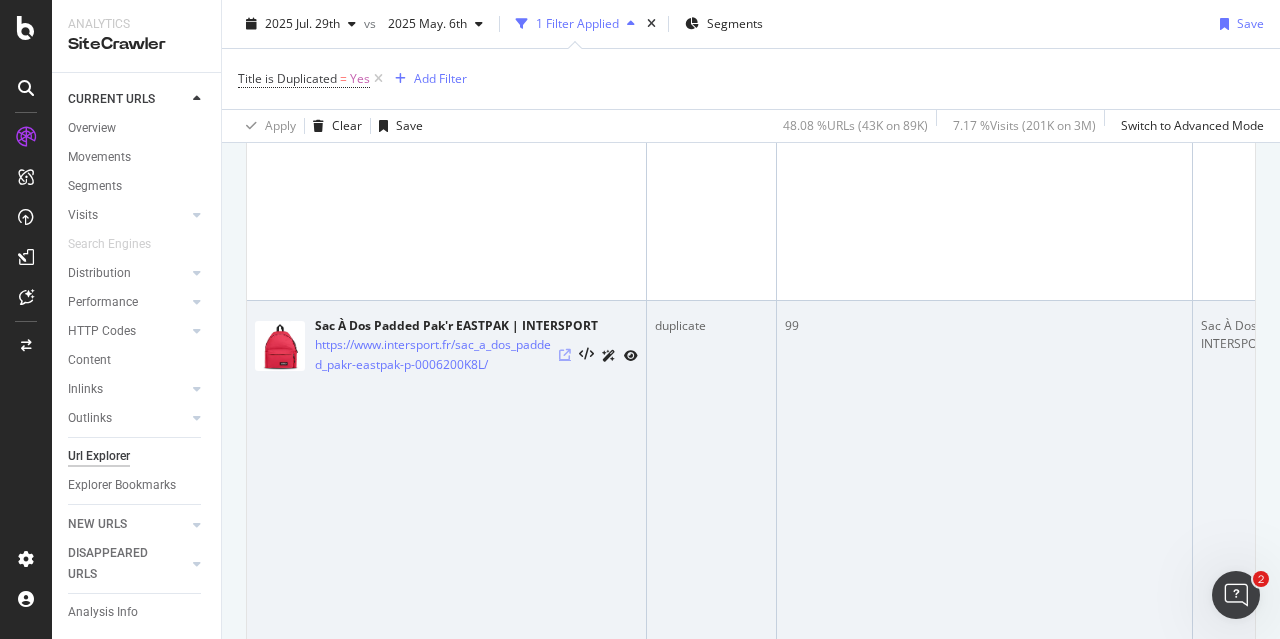 click at bounding box center [565, 355] 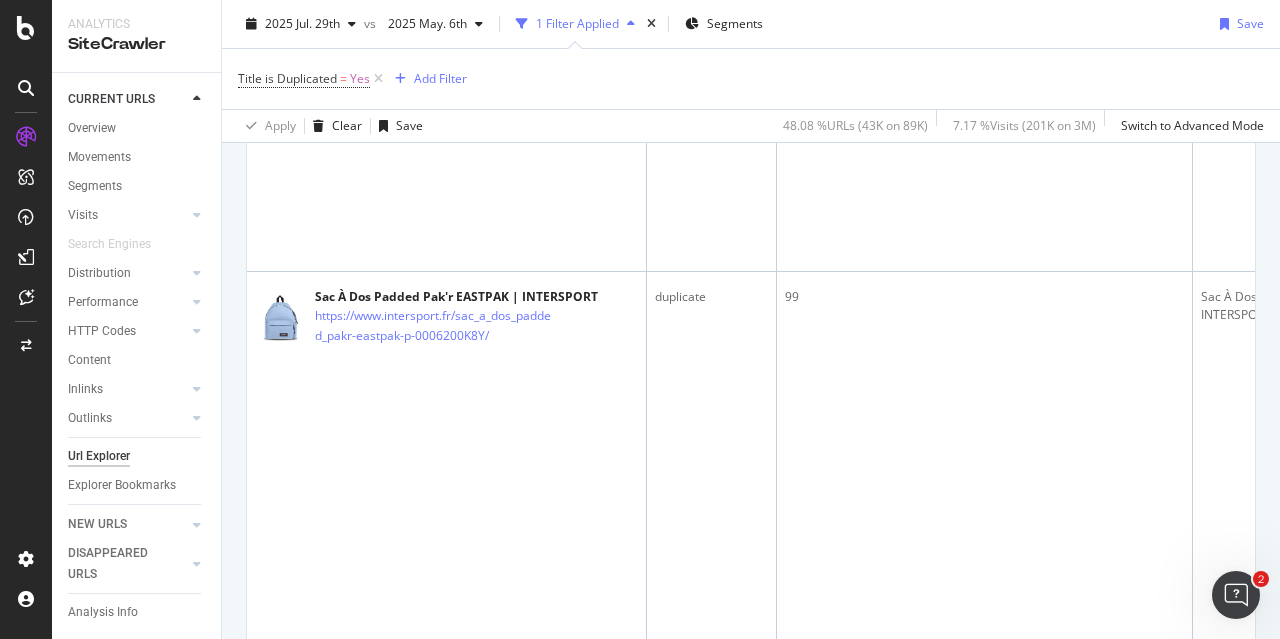 scroll, scrollTop: 13994, scrollLeft: 0, axis: vertical 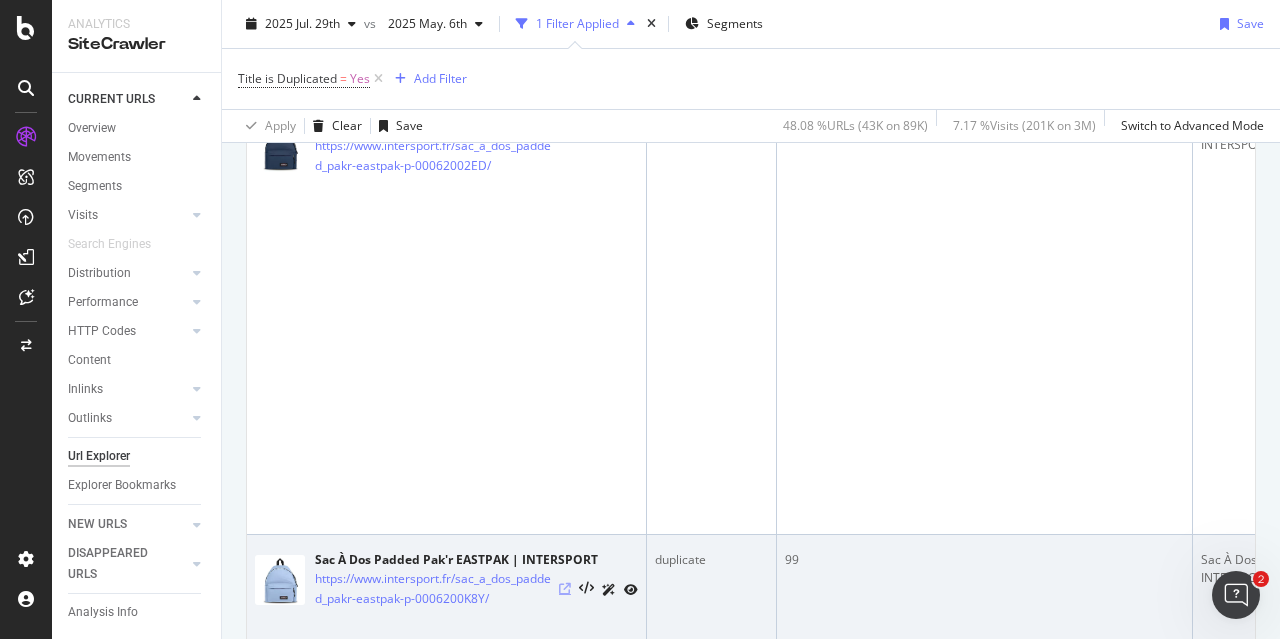 click at bounding box center [565, 589] 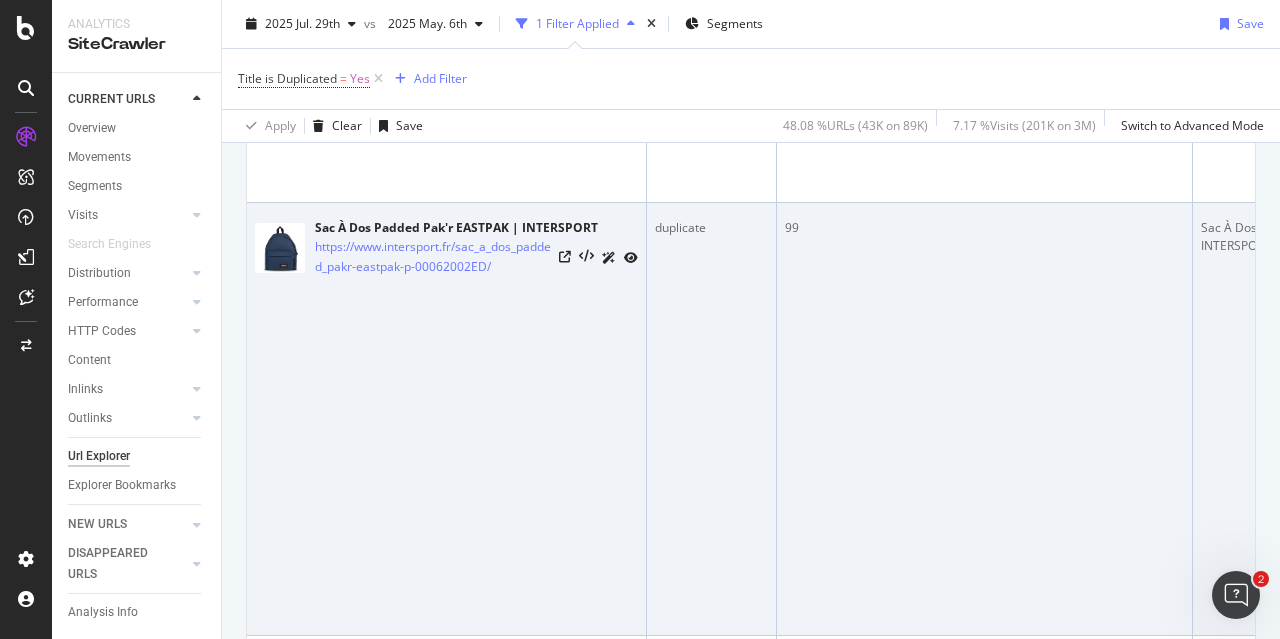 scroll, scrollTop: 13794, scrollLeft: 0, axis: vertical 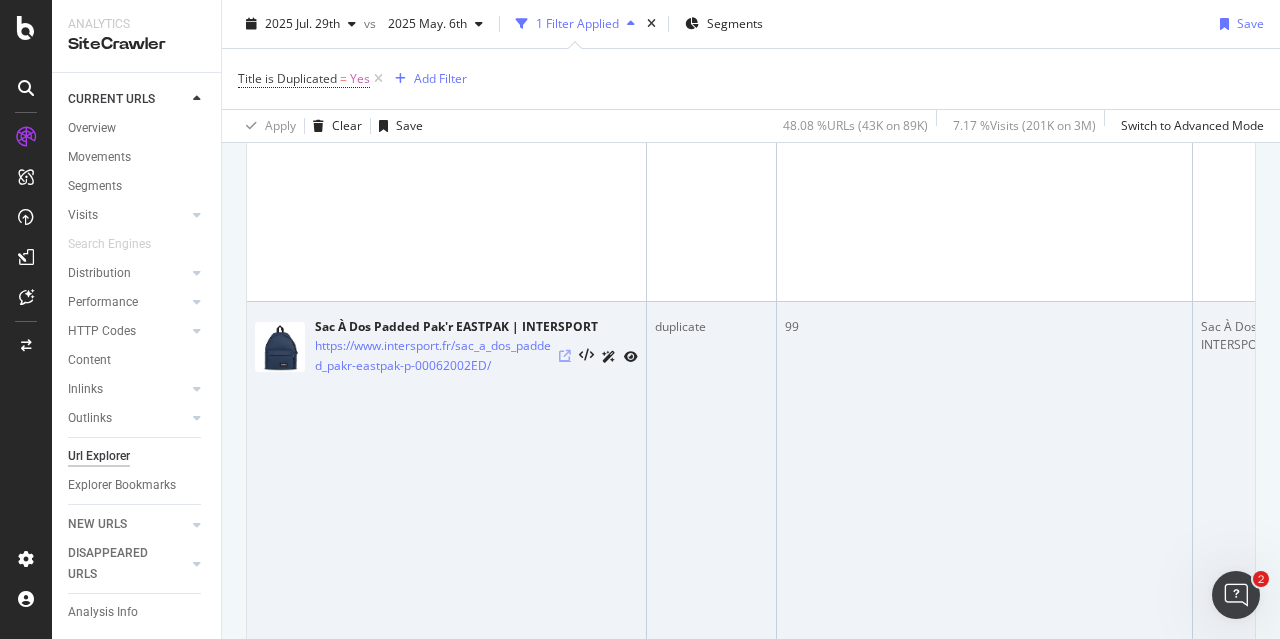 click at bounding box center (565, 356) 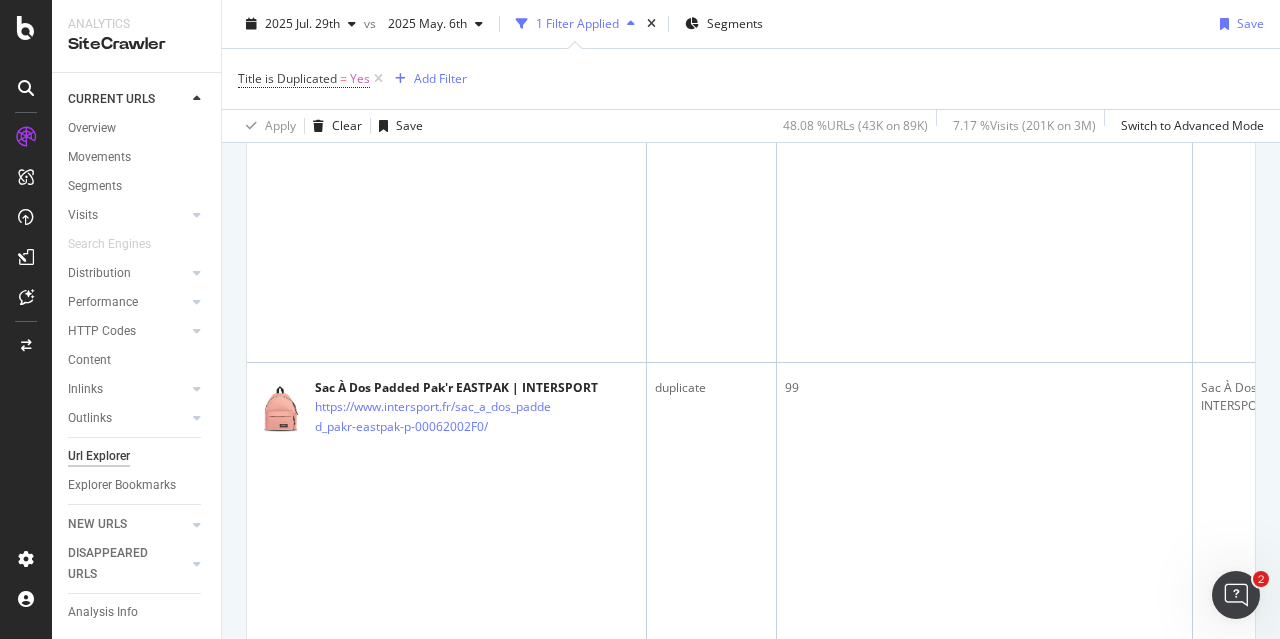 scroll, scrollTop: 21794, scrollLeft: 0, axis: vertical 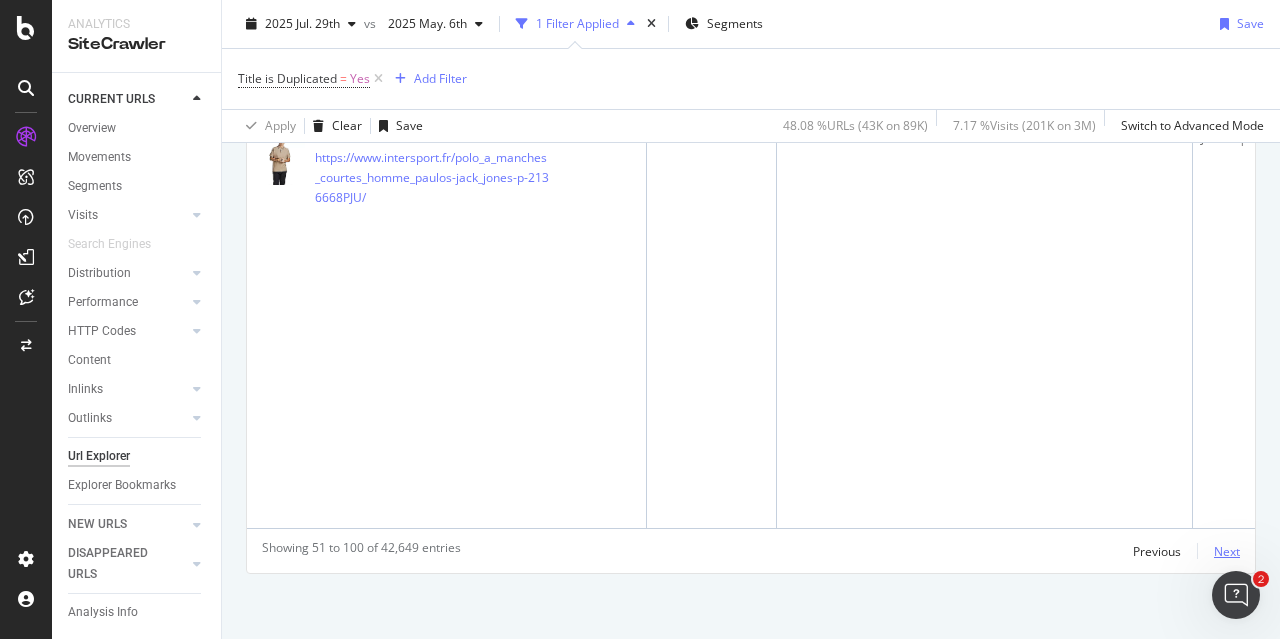 click on "Next" at bounding box center (1227, 551) 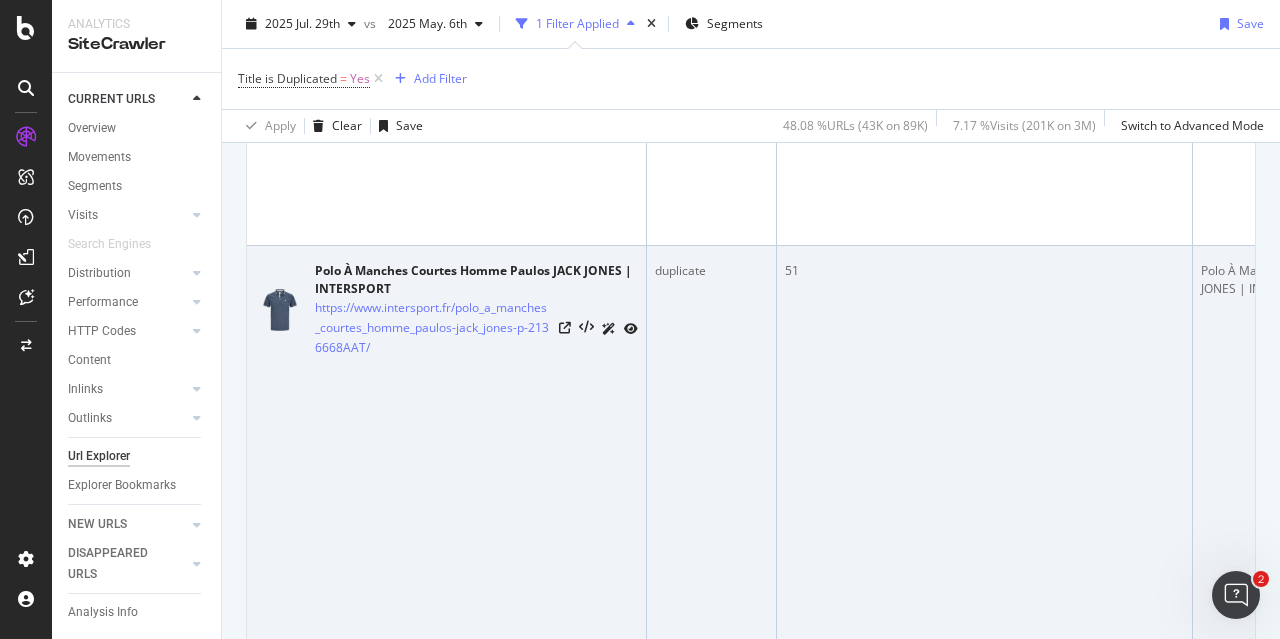scroll, scrollTop: 21794, scrollLeft: 0, axis: vertical 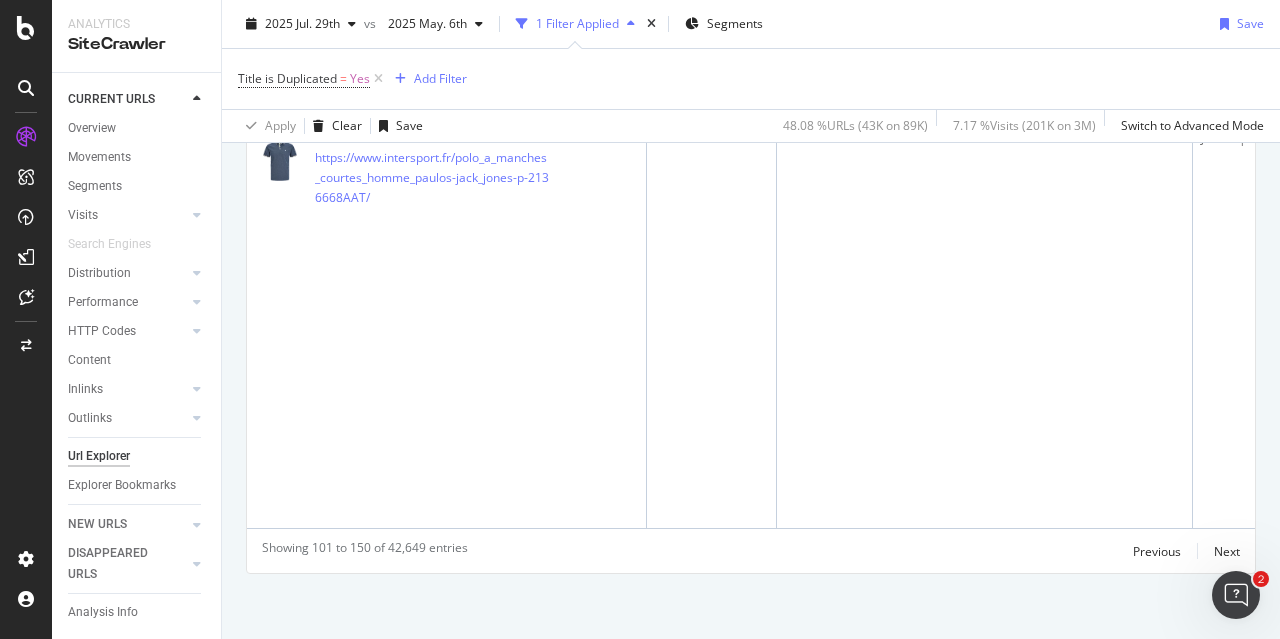click on "Showing 101 to 150 of 42,649 entries Previous Next" at bounding box center (751, 551) 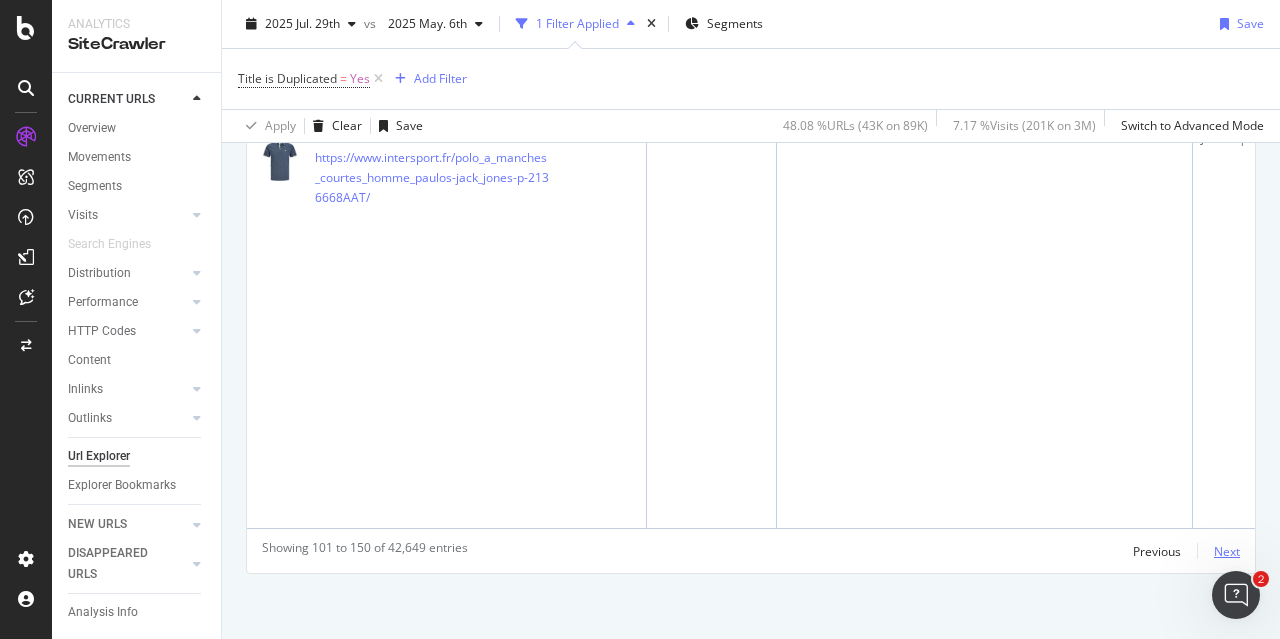 click on "Next" at bounding box center [1227, 551] 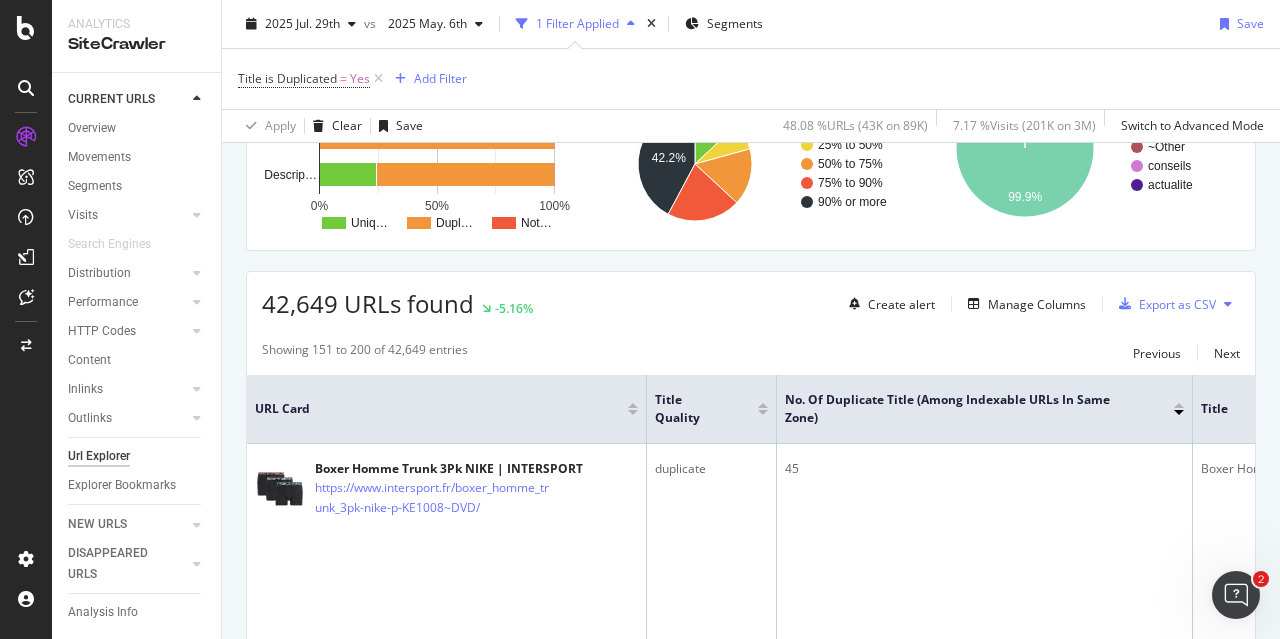 scroll, scrollTop: 21794, scrollLeft: 0, axis: vertical 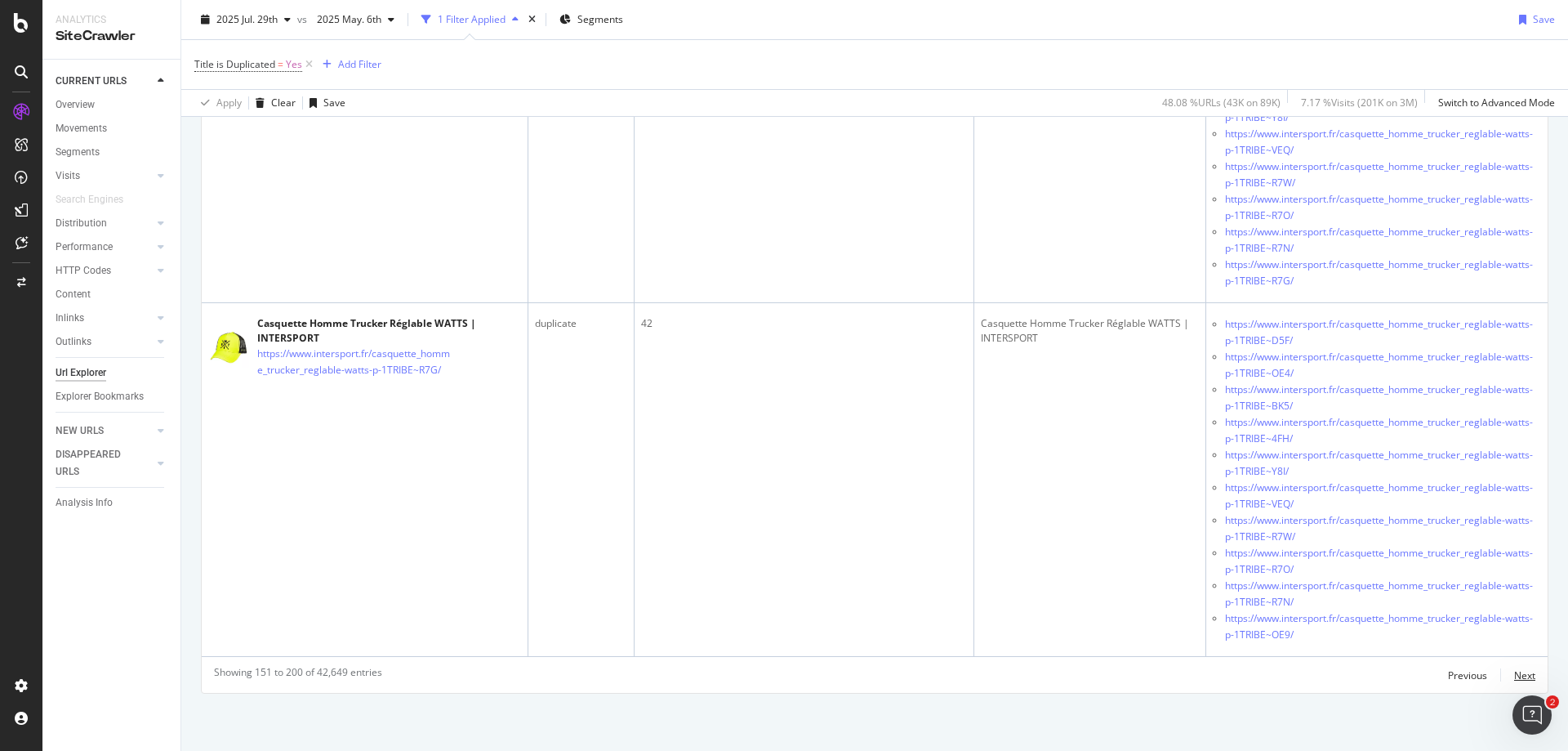 click on "Next" at bounding box center (1525, 675) 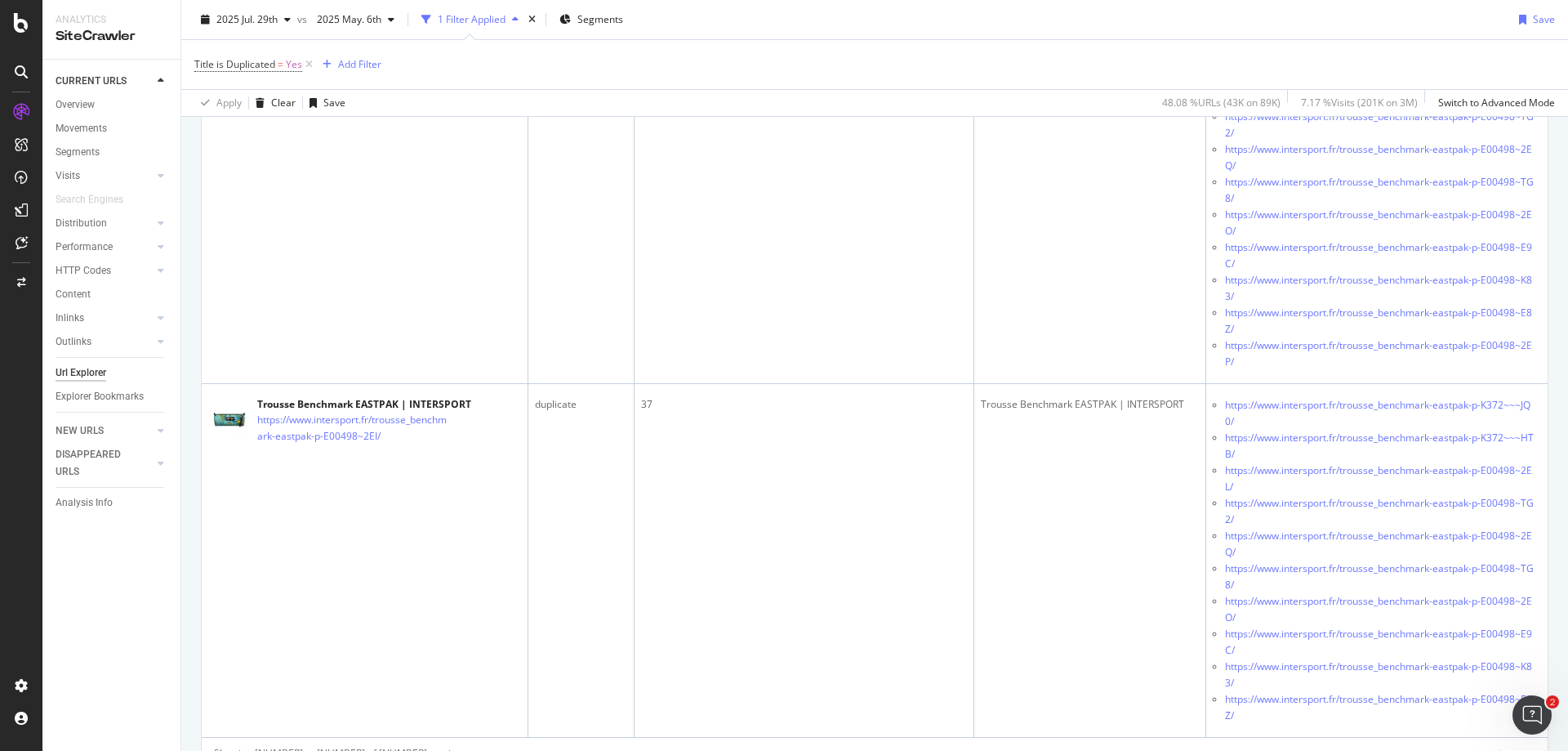 scroll, scrollTop: 17597, scrollLeft: 0, axis: vertical 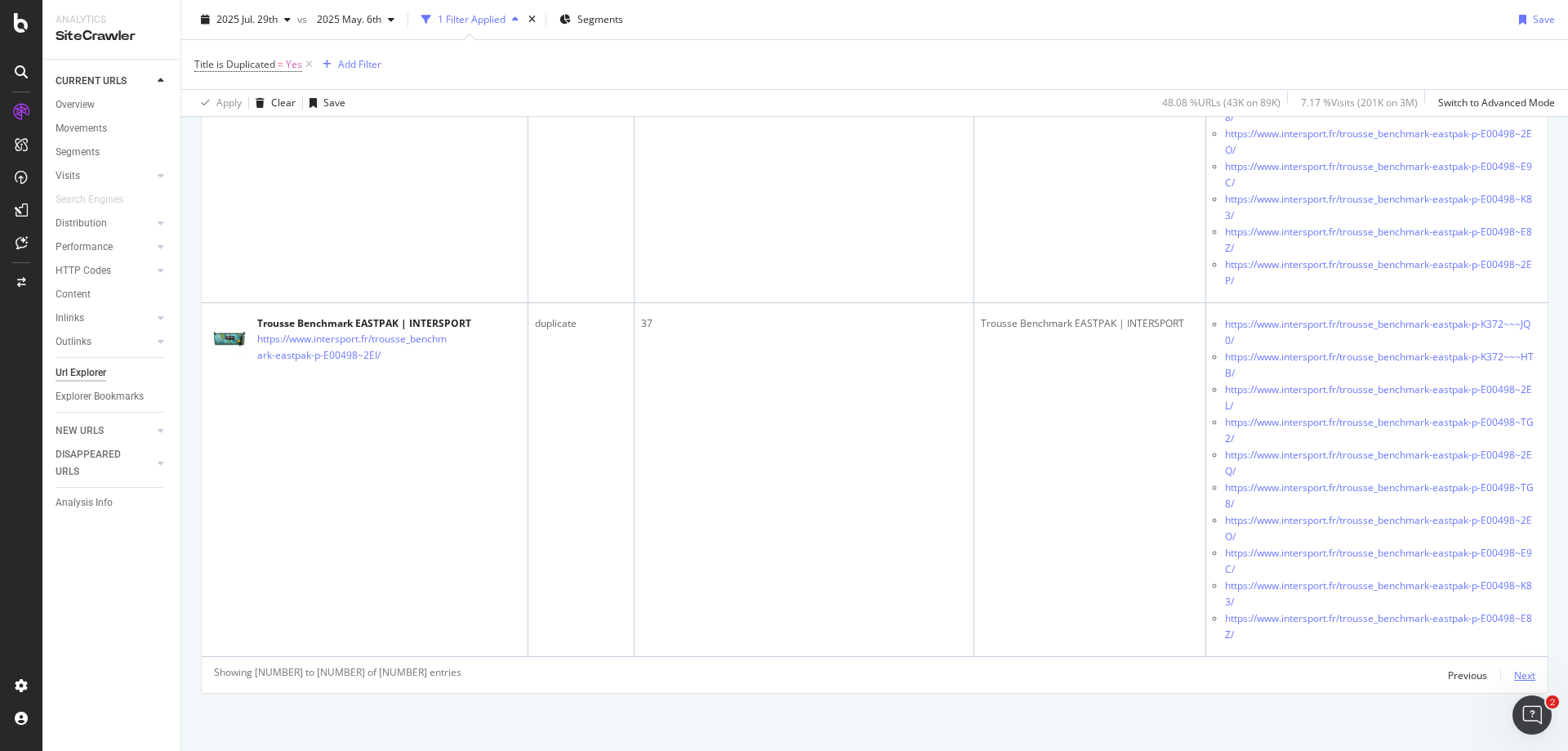 click on "Next" at bounding box center (1525, 675) 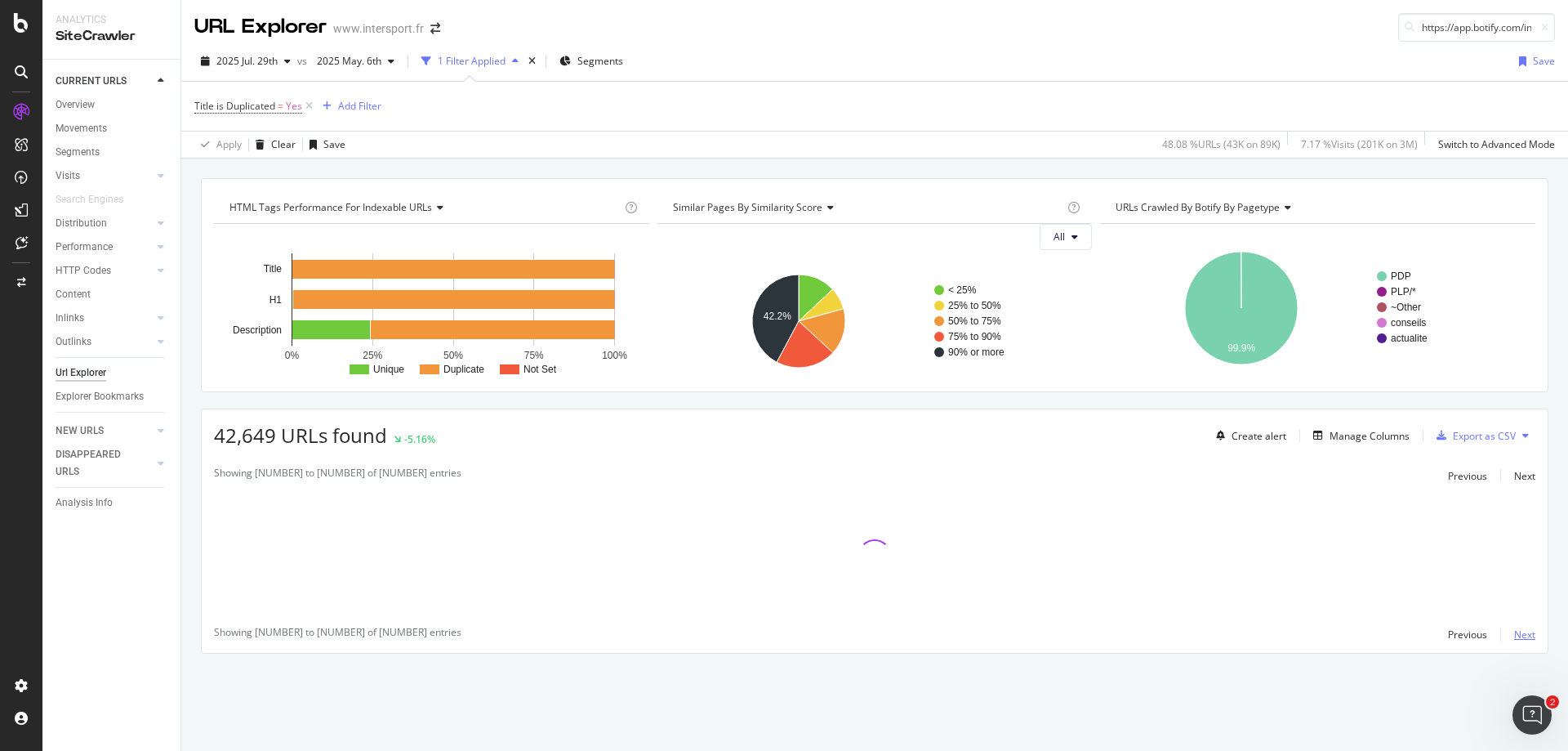 scroll, scrollTop: 0, scrollLeft: 0, axis: both 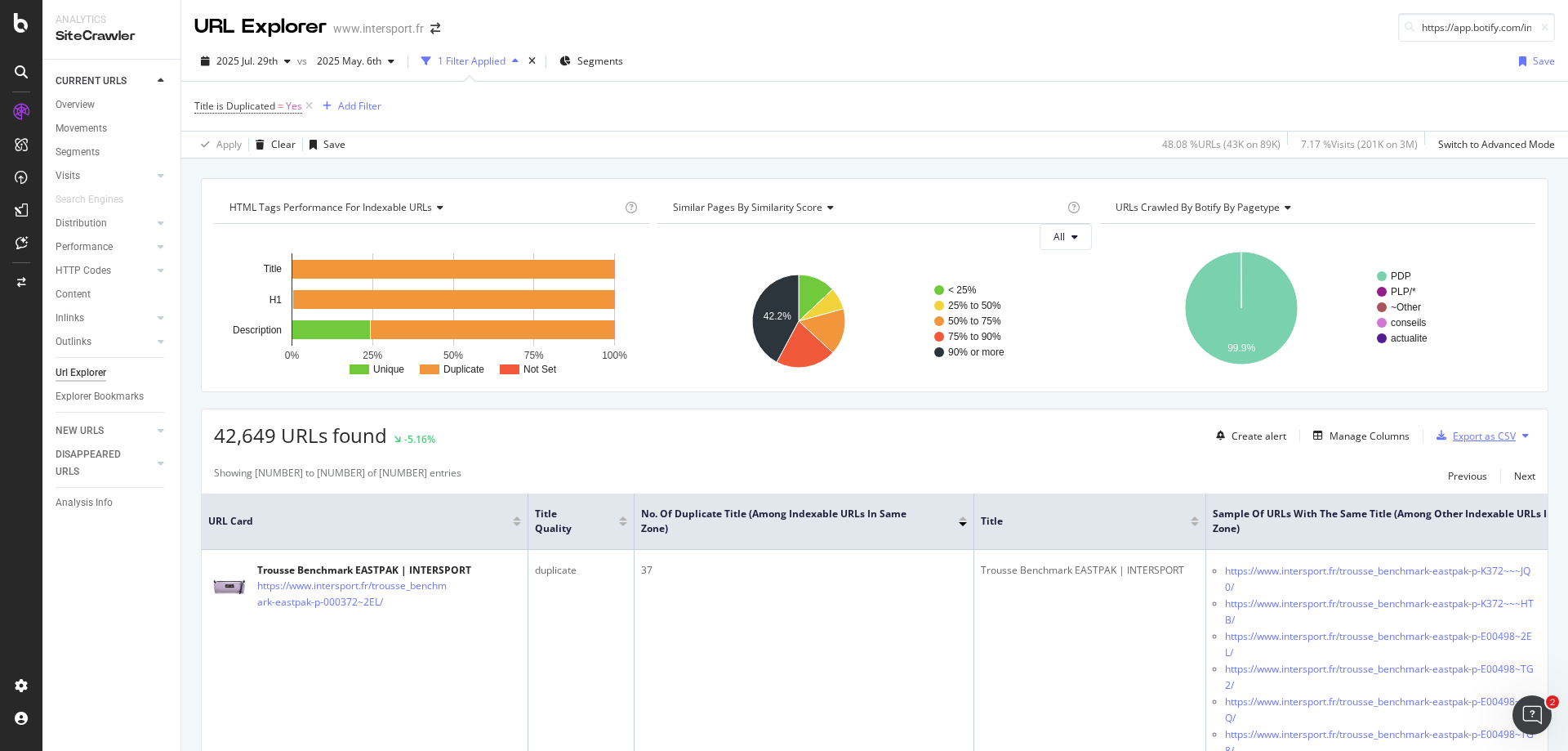 click on "Export as CSV" at bounding box center (1484, 436) 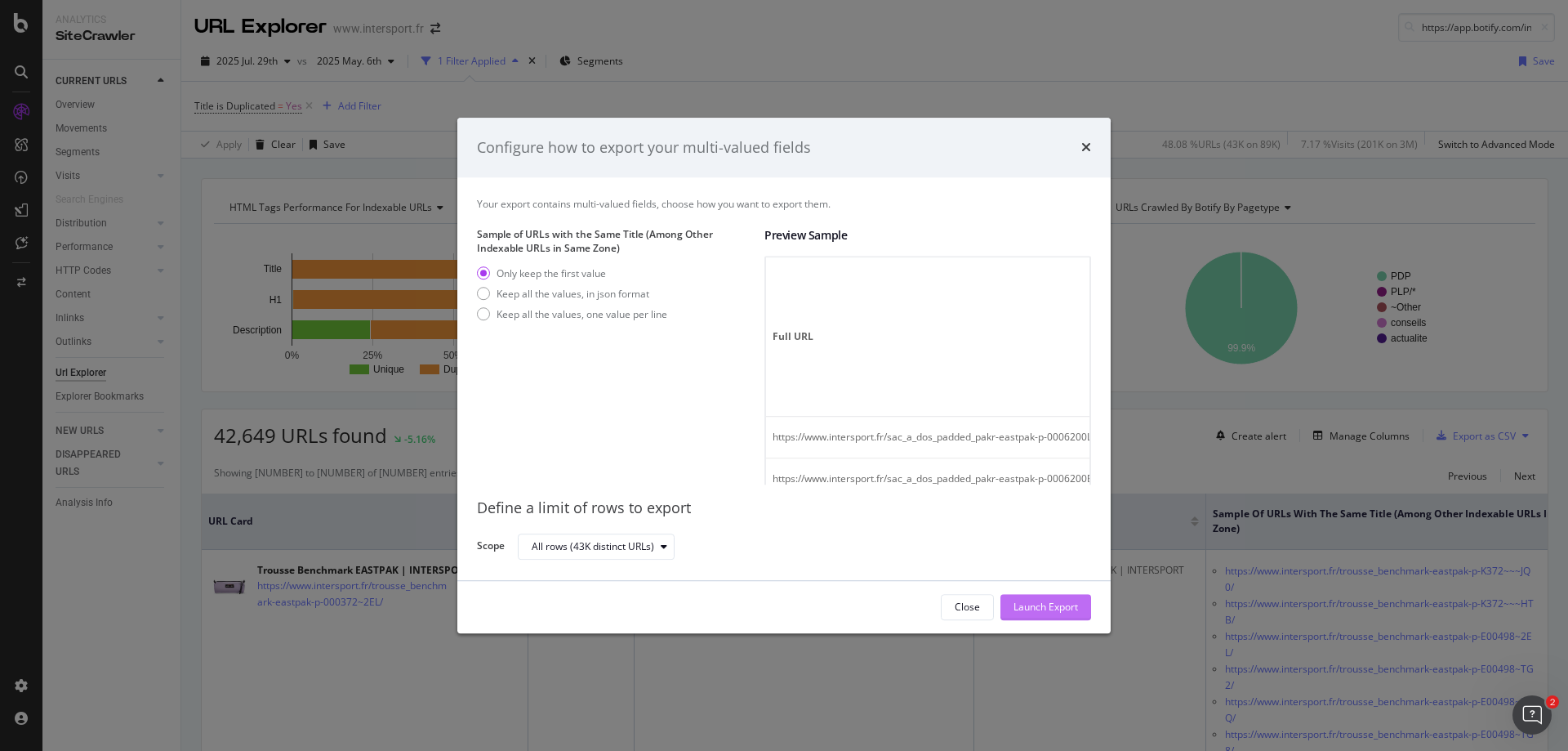 click on "Launch Export" at bounding box center [1045, 607] 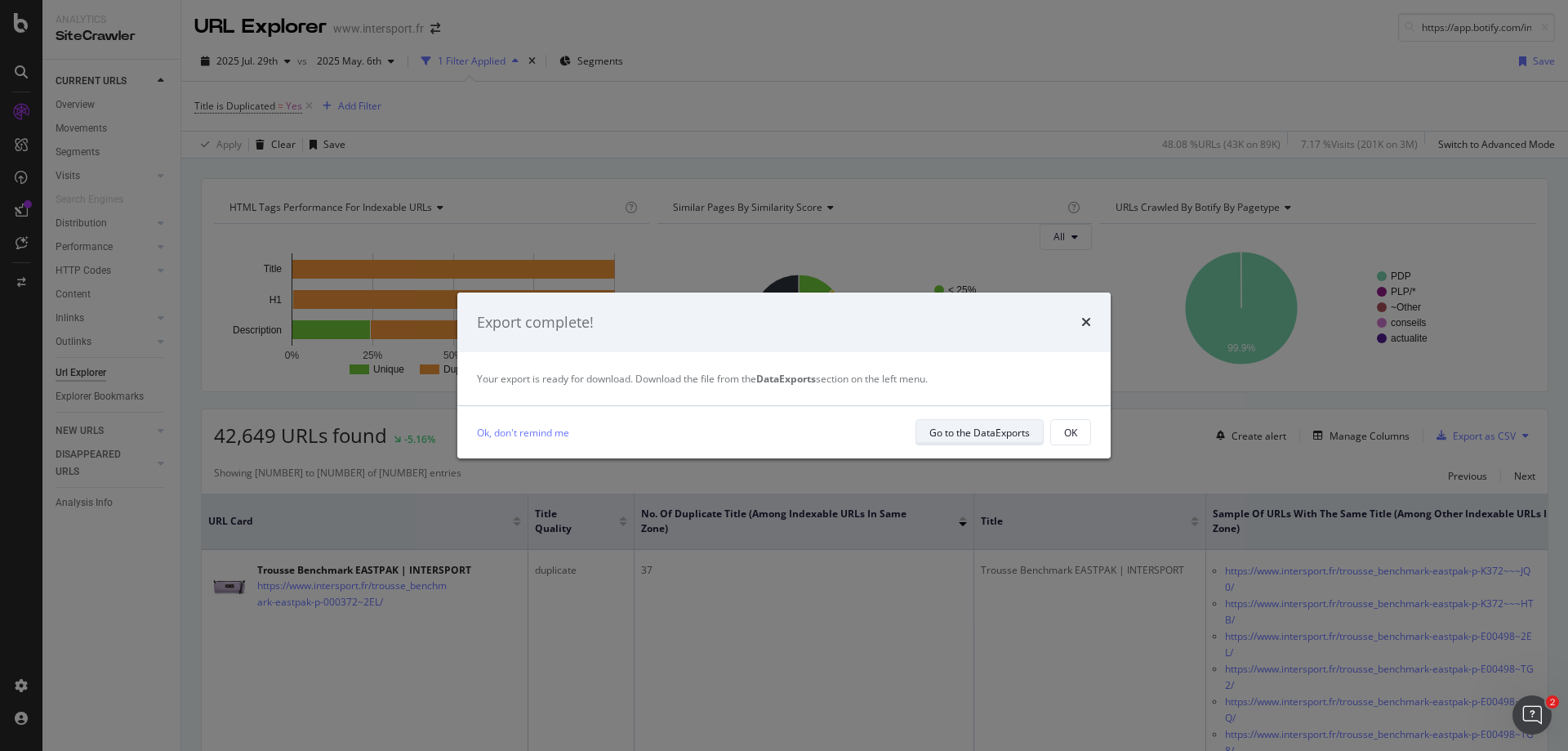 click on "Go to the DataExports" at bounding box center (979, 432) 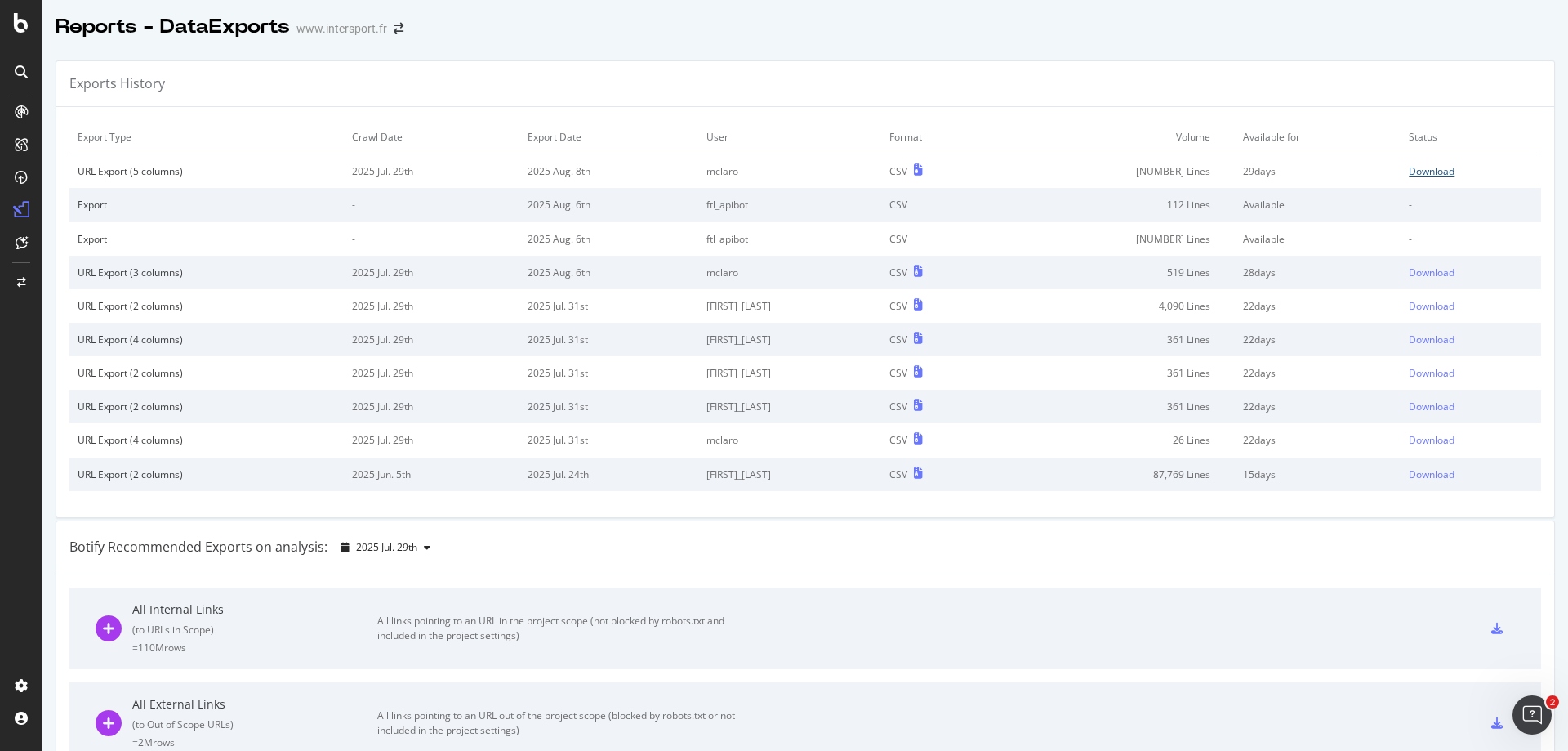 click on "Download" at bounding box center (1471, 171) 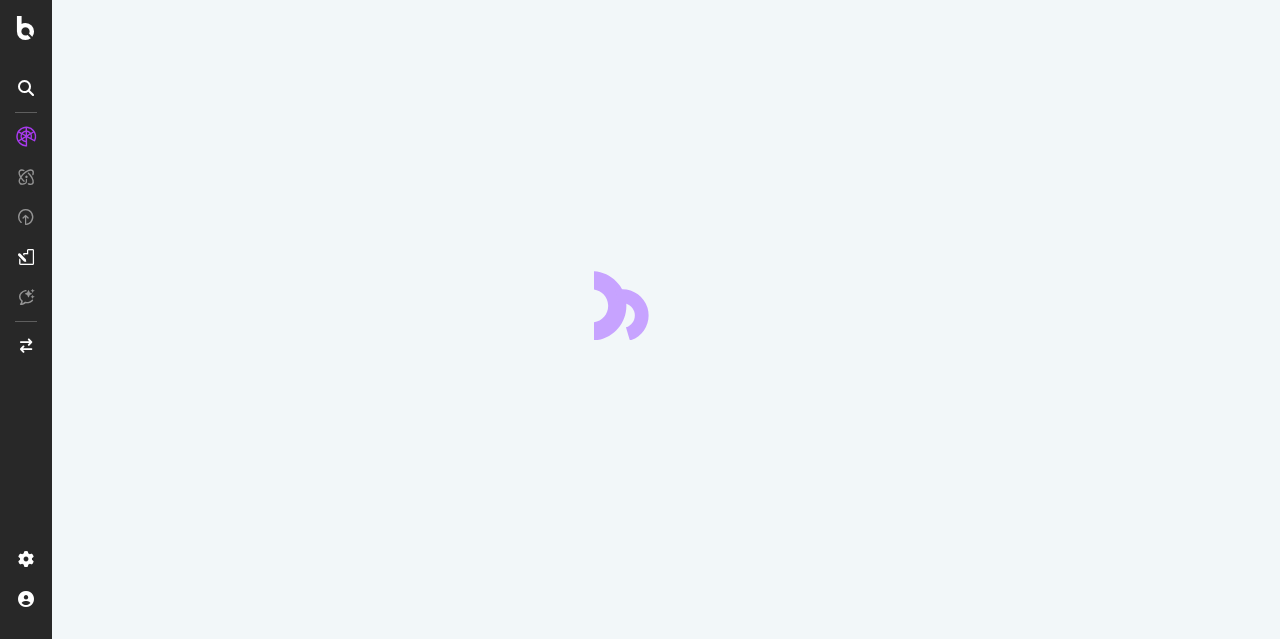 scroll, scrollTop: 0, scrollLeft: 0, axis: both 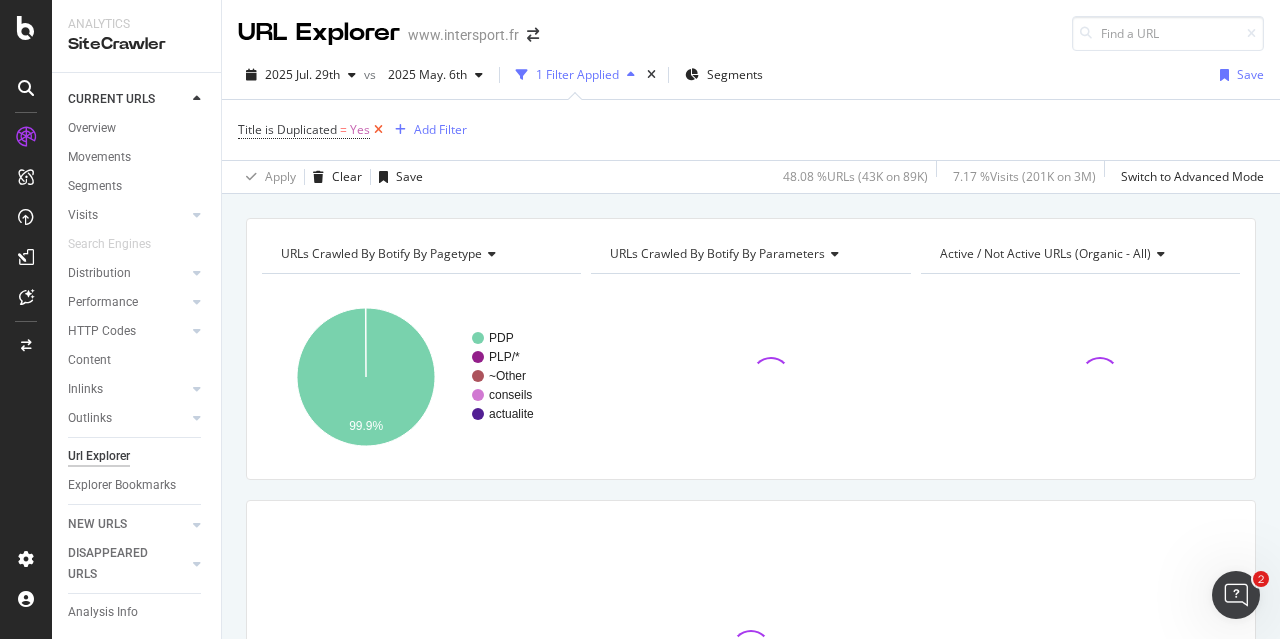 click at bounding box center (378, 130) 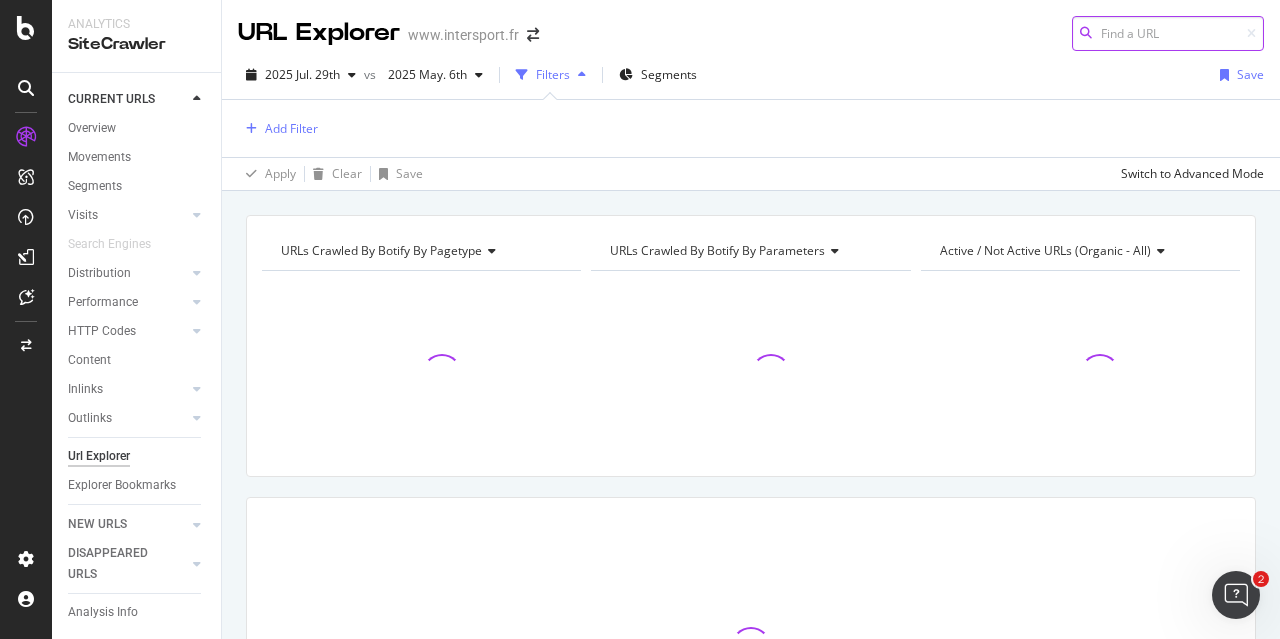 click at bounding box center (1168, 33) 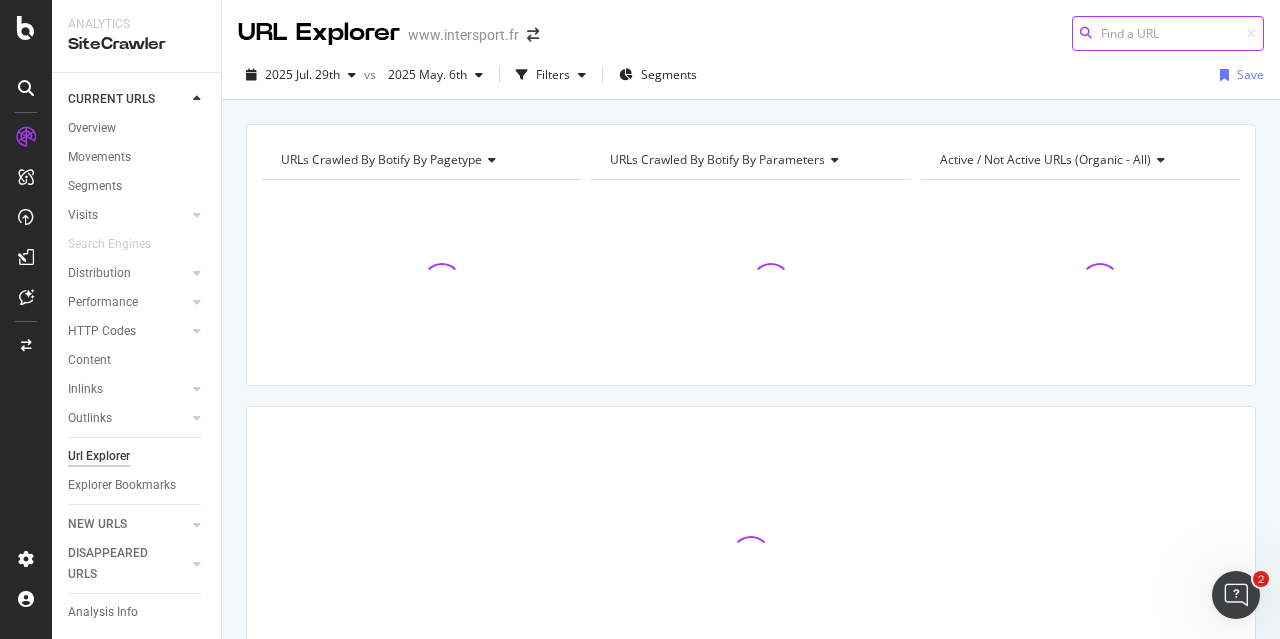 paste on "https://app.botify.com/intersport-org/www.intersport.fr/crawl/urls?analysisSlug=20250605&comparisonAnalysisSlug=20250506&url=https%3A%2F%2Fwww.intersport.fr%2Fsac_a_dos_padded_pakr-eastpak-p-00062002E8%2F" 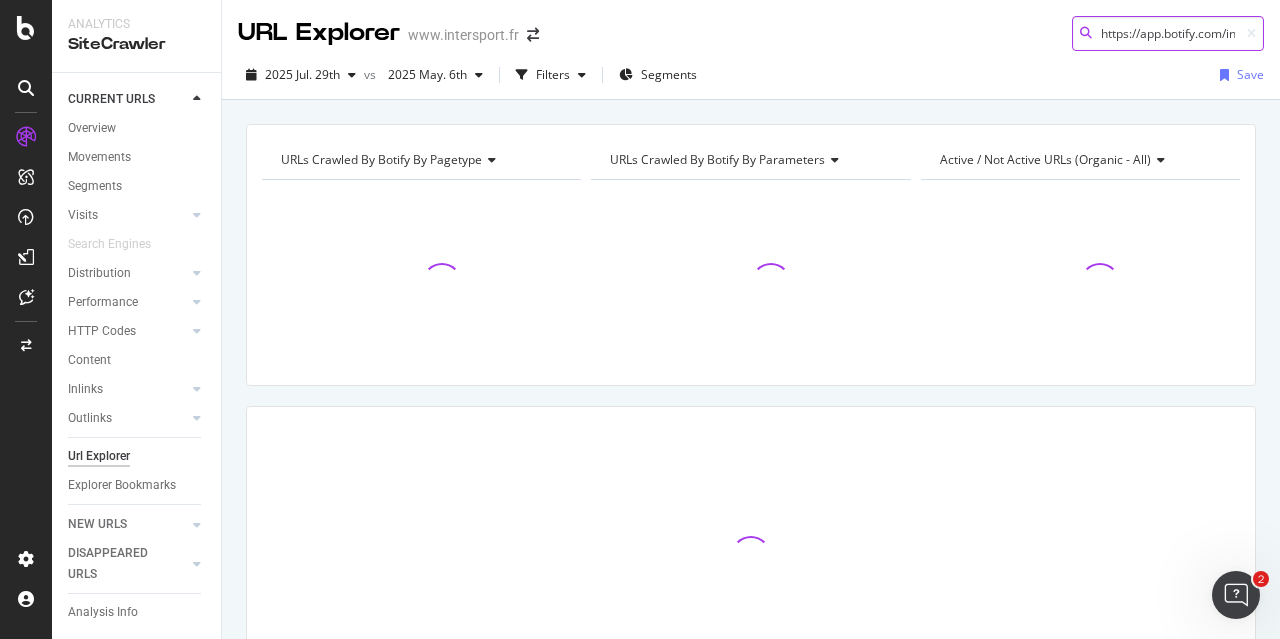 scroll, scrollTop: 0, scrollLeft: 1112, axis: horizontal 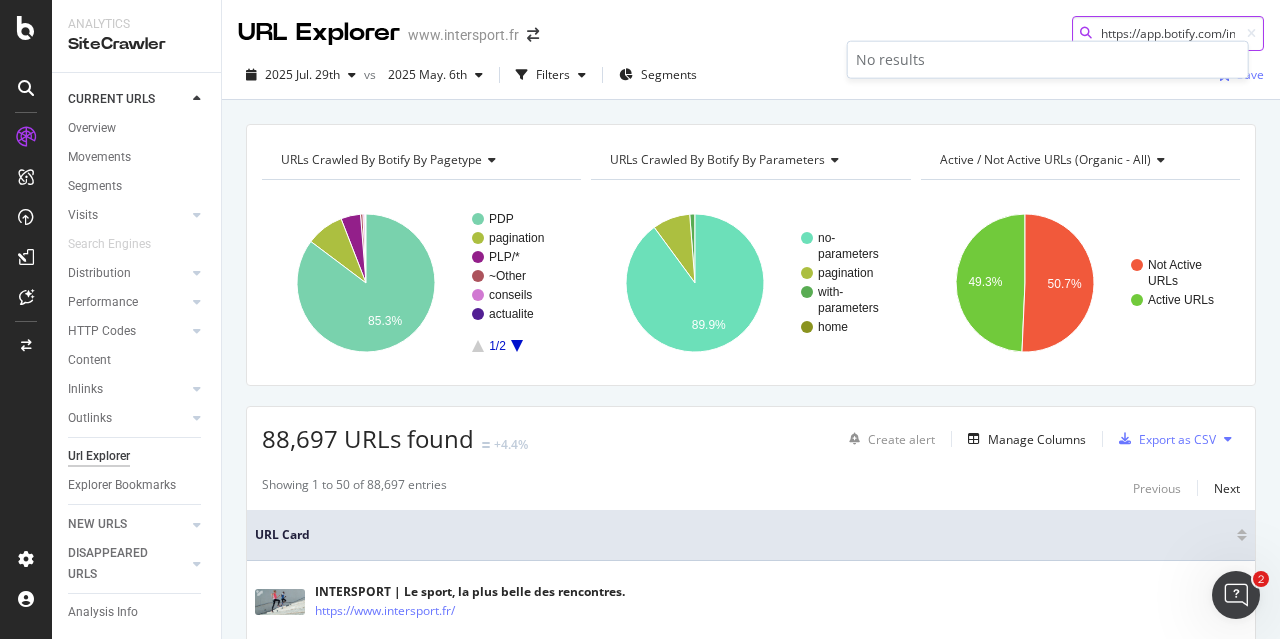 click on "https://app.botify.com/intersport-org/www.intersport.fr/crawl/urls?analysisSlug=20250605&comparisonAnalysisSlug=20250506&url=https%3A%2F%2Fwww.intersport.fr%2Fsac_a_dos_padded_pakr-eastpak-p-00062002E8%2F" at bounding box center (1168, 33) 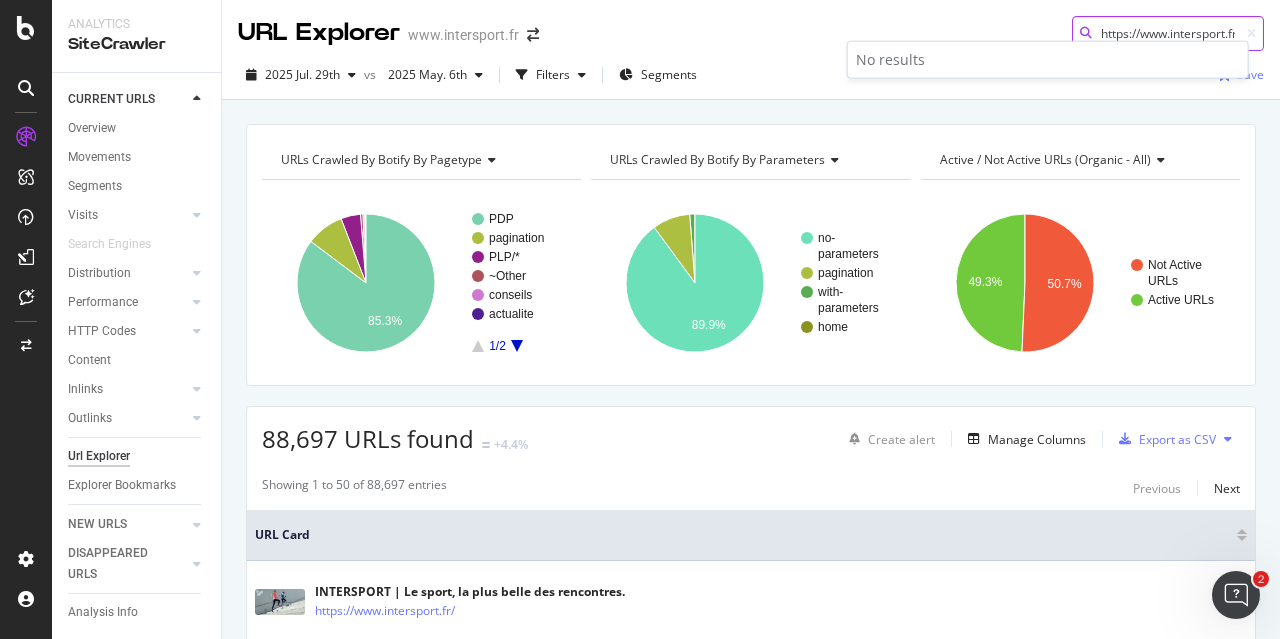 scroll, scrollTop: 0, scrollLeft: 356, axis: horizontal 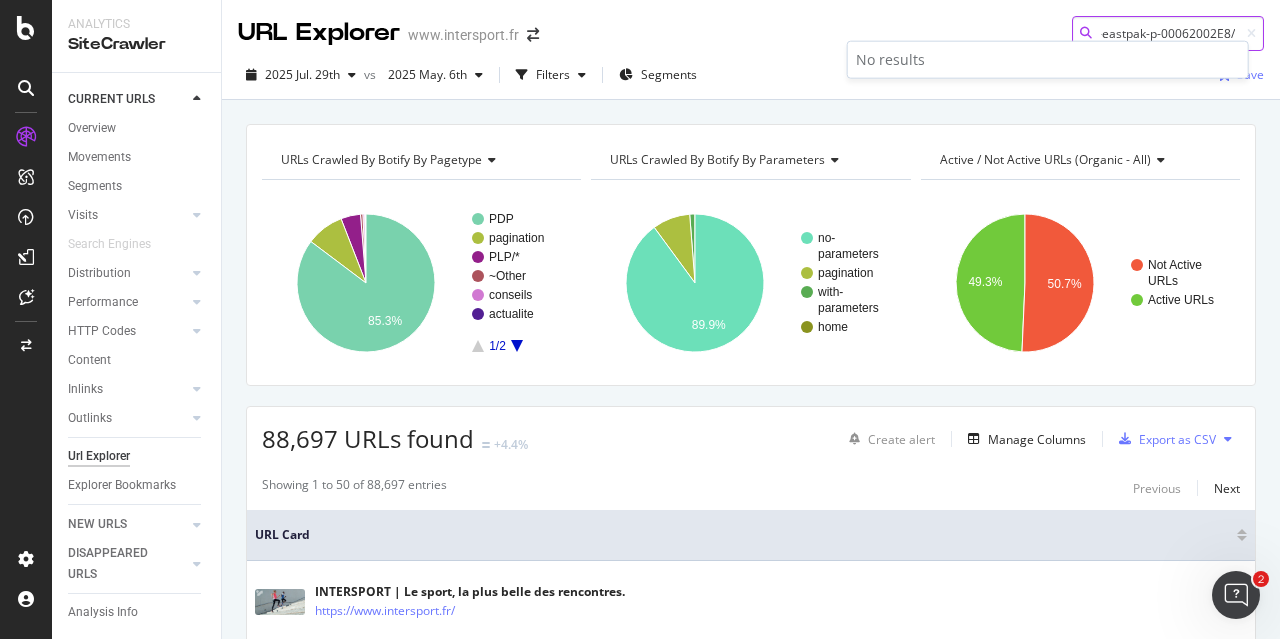 type on "https://www.intersport.fr/bleu_et_violet-sac_a_dos_padded_pakr-eastpak-p-00062002E8/" 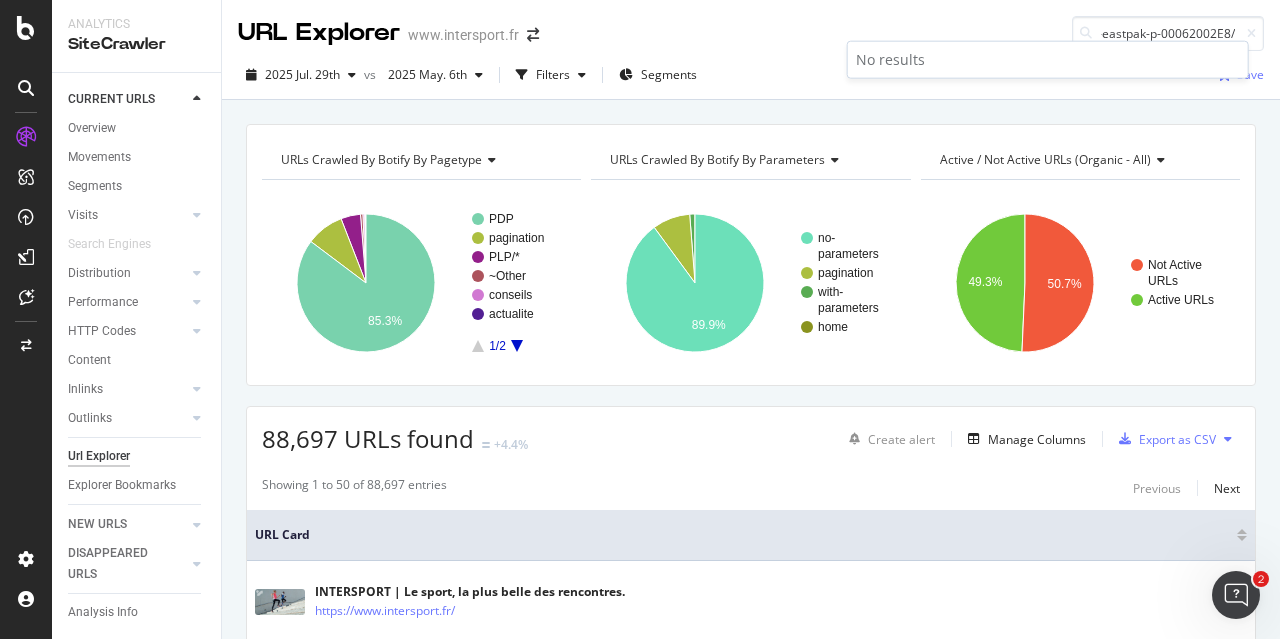 scroll, scrollTop: 0, scrollLeft: 0, axis: both 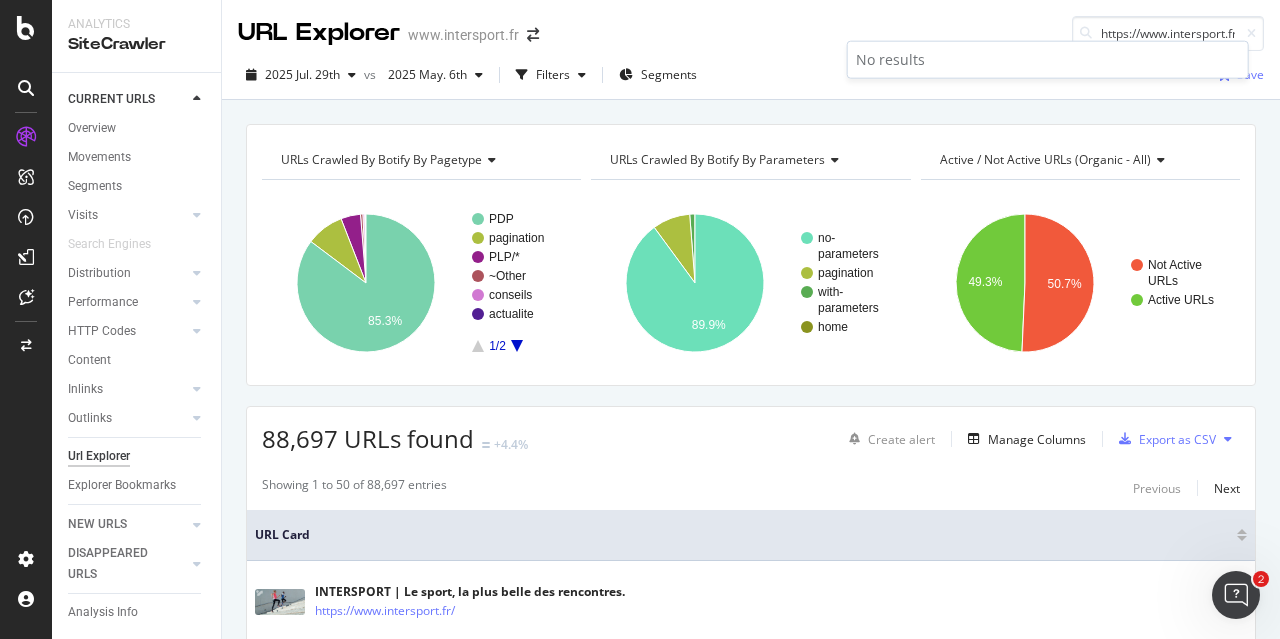 click on "URL Explorer www.intersport.fr https://www.intersport.fr/bleu_et_violet-sac_a_dos_padded_pakr-eastpak-p-00062002E8/" at bounding box center [751, 25] 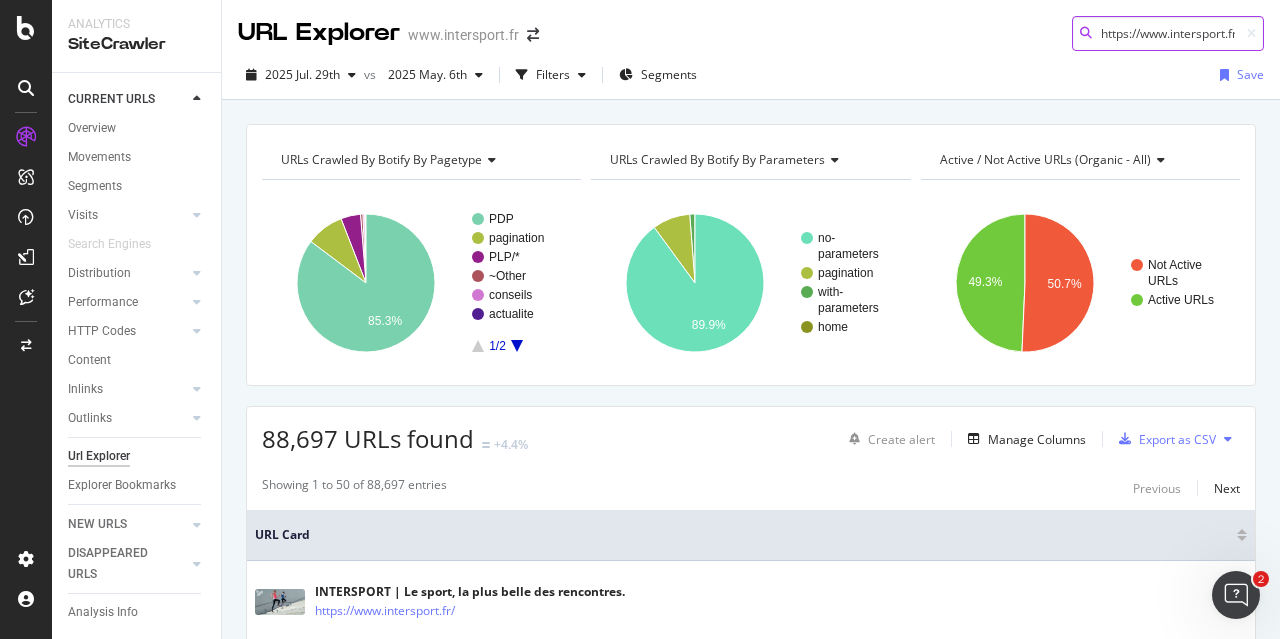 click on "Analytics SiteCrawler CURRENT URLS Overview Movements Segments Visits Analysis Orphan URLs Search Engines Distribution Top Charts Segments Insights Internationalization Performance Top Charts Segments Insights HTTP Codes Top Charts Segments Insights Content Inlinks Top Charts Segments Insights Outlinks Top Charts Segments Insights Url Explorer Explorer Bookmarks NEW URLS Overview Segments Visits Analysis Search Engines Distribution Top Charts Segments Insights Internationalization Performance Top Charts Segments Insights HTTP Codes Top Charts Segments Insights Content Inlinks Top Charts Segments Insights Outlinks Top Charts Segments Insights Url Explorer Explorer Bookmarks DISAPPEARED URLS Overview Segments Visits Analysis Search Engines Distribution Top Charts Segments Insights Internationalization Performance Top Charts Segments Insights HTTP Codes Top Charts Segments Insights Content Inlinks Top Charts Segments Insights Outlinks Top Charts Segments Insights Url Explorer Explorer Bookmarks Analysis Info vs" at bounding box center [640, 319] 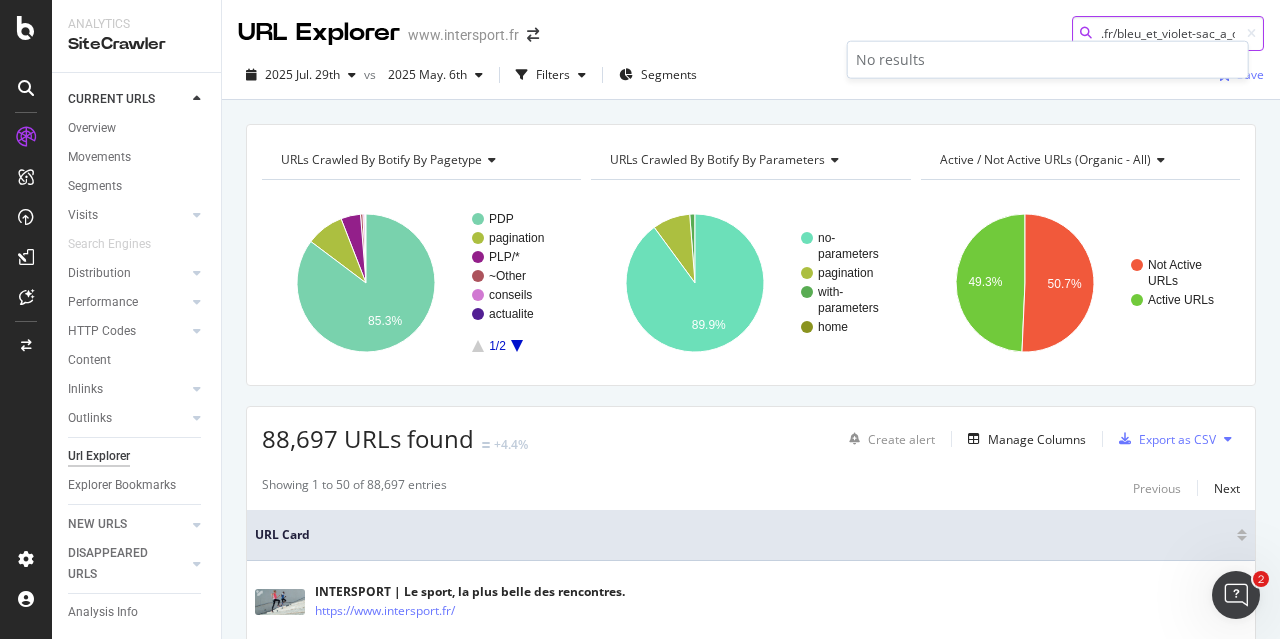 scroll, scrollTop: 0, scrollLeft: 356, axis: horizontal 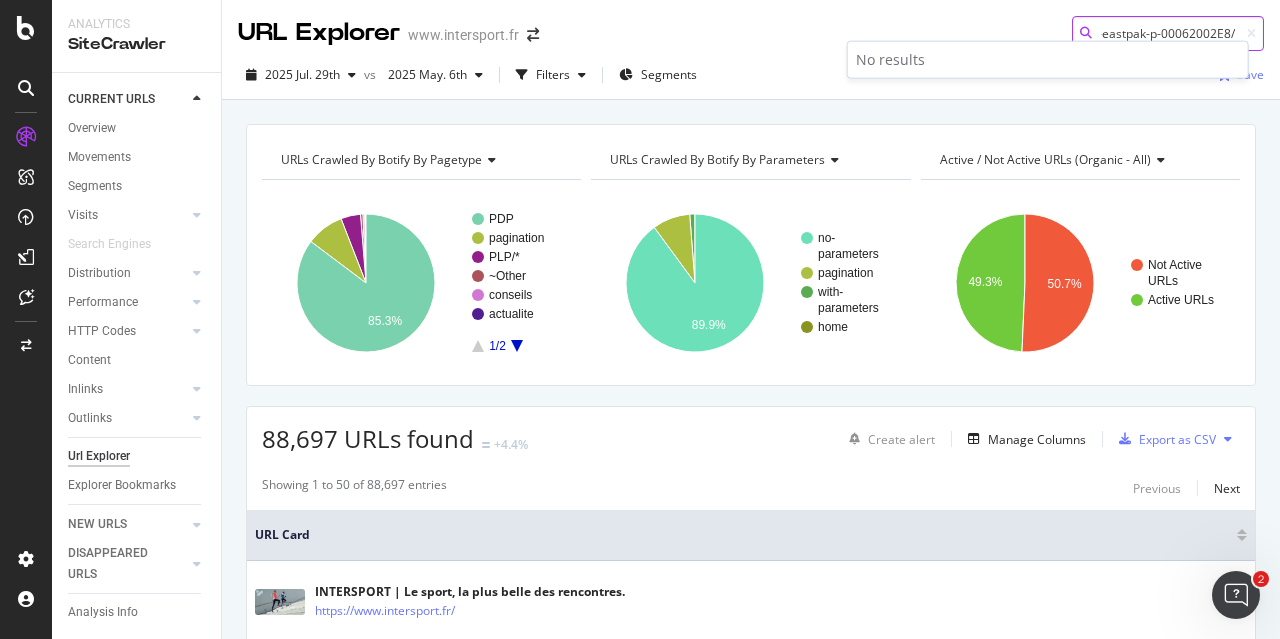 drag, startPoint x: 1210, startPoint y: 34, endPoint x: 1270, endPoint y: 34, distance: 60 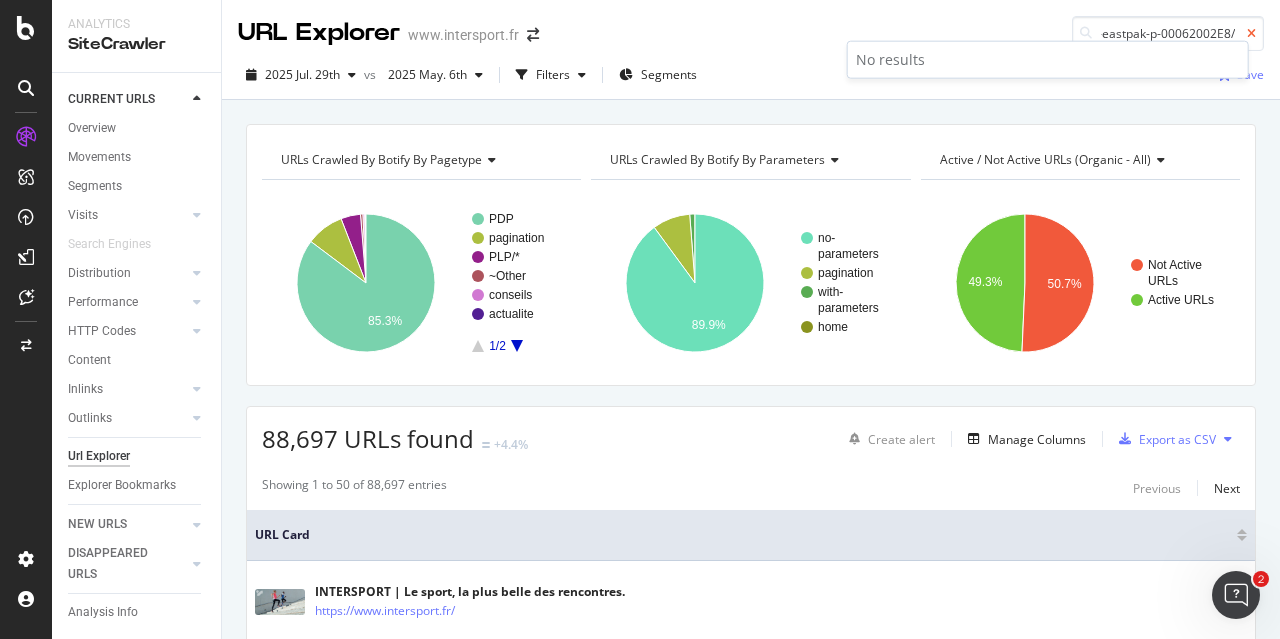 scroll, scrollTop: 0, scrollLeft: 0, axis: both 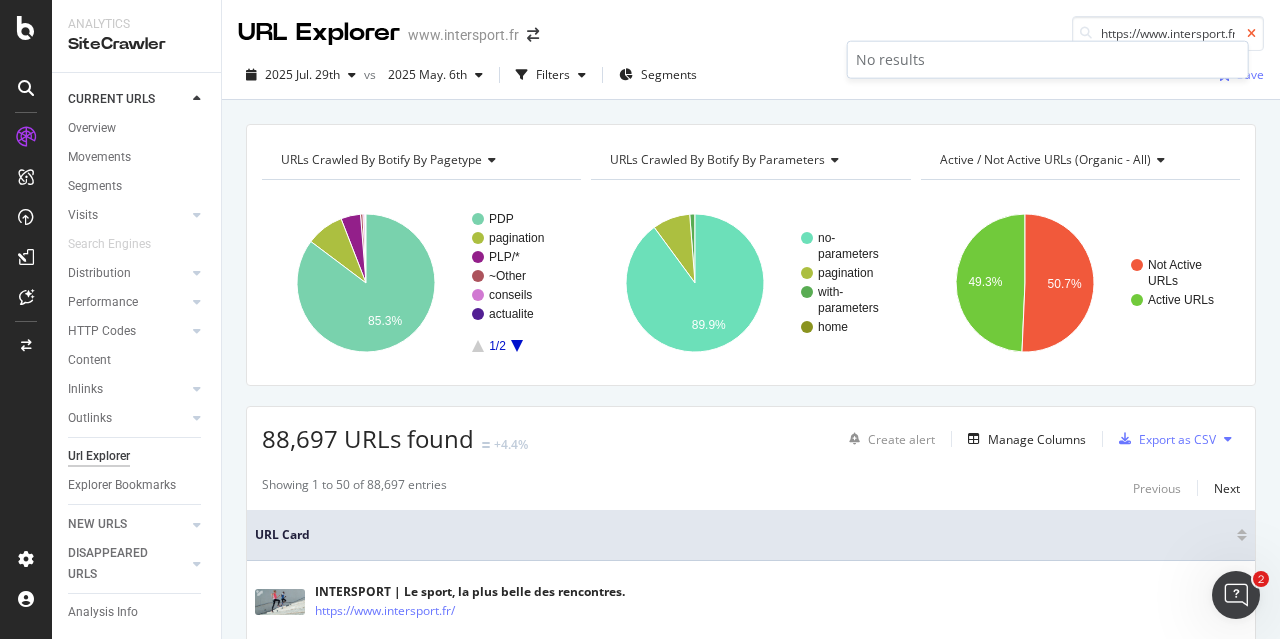 click at bounding box center (1251, 34) 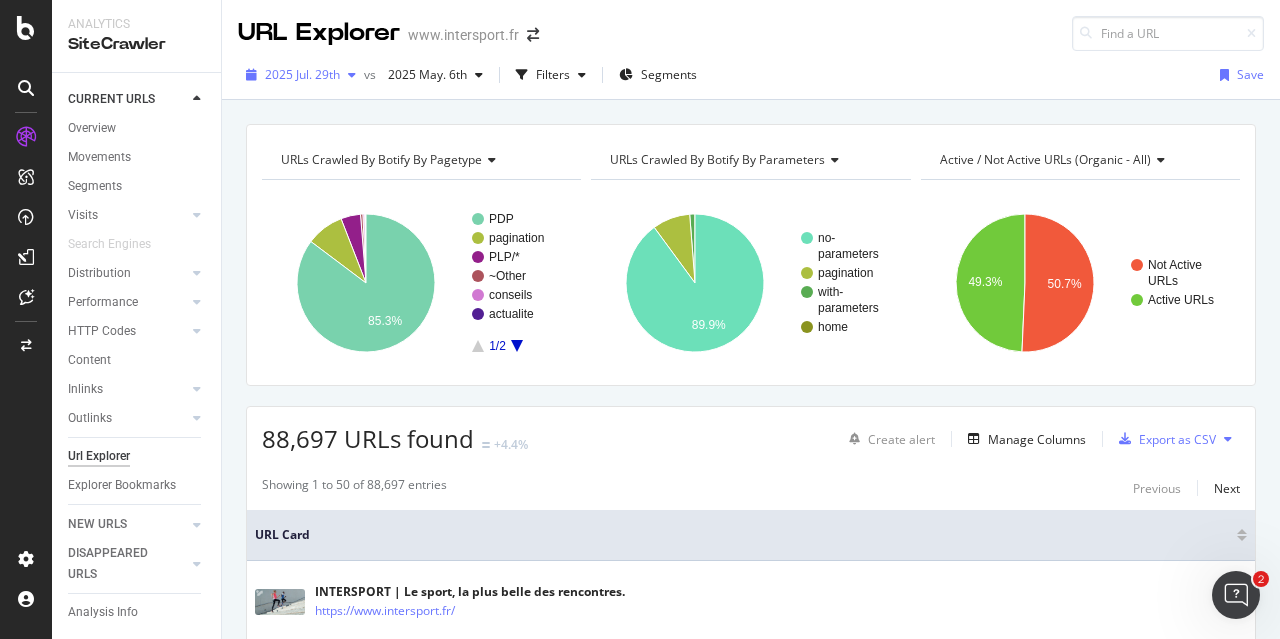 click at bounding box center (352, 75) 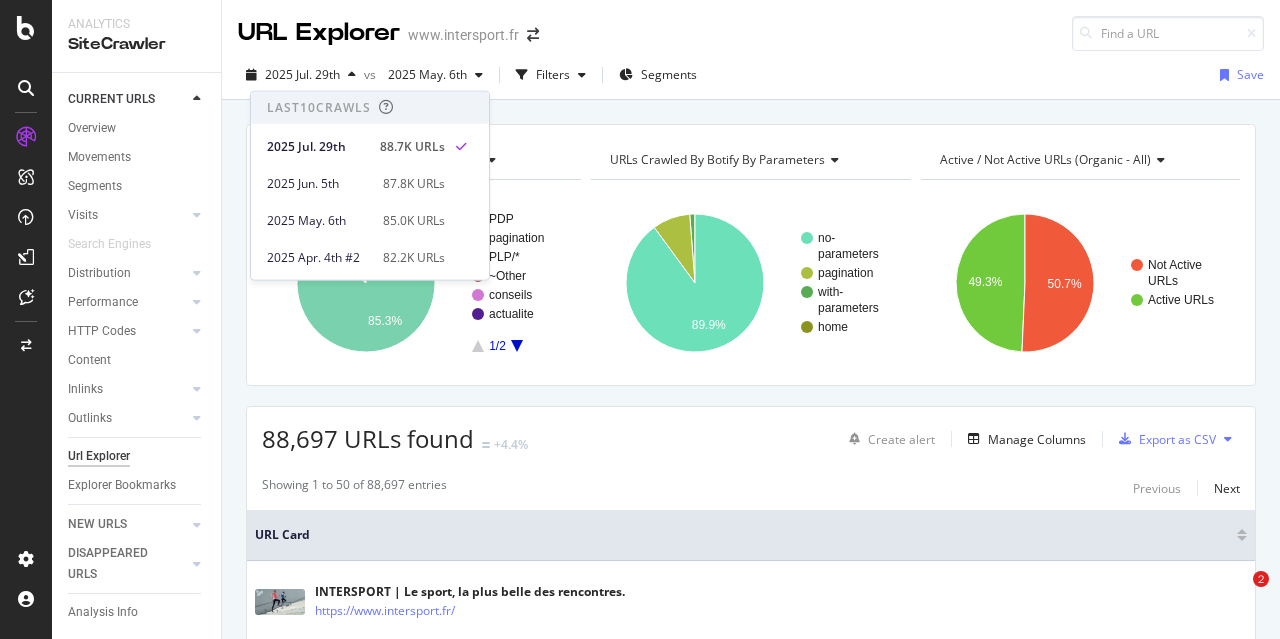scroll, scrollTop: 0, scrollLeft: 0, axis: both 